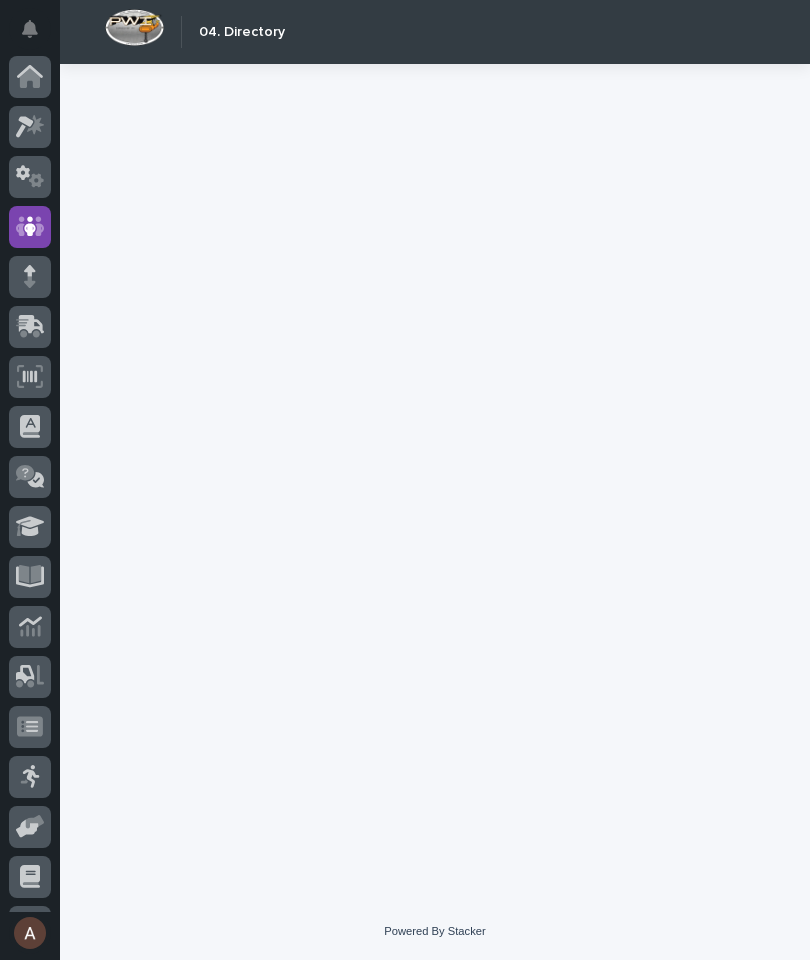 scroll, scrollTop: 0, scrollLeft: 0, axis: both 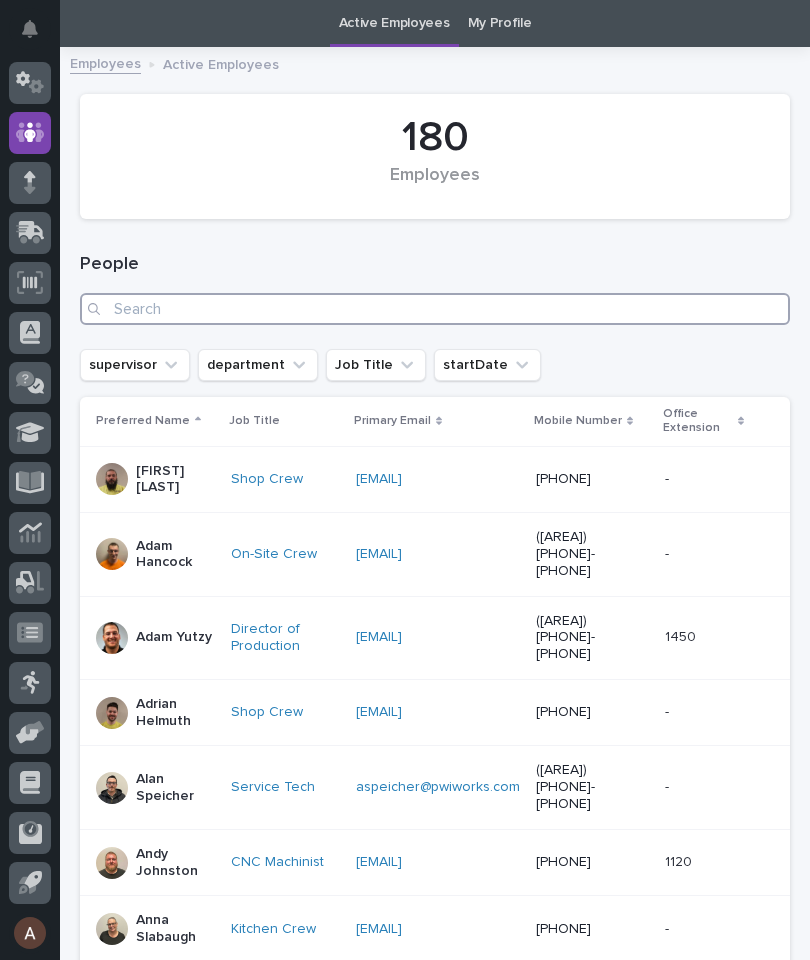 click at bounding box center (435, 309) 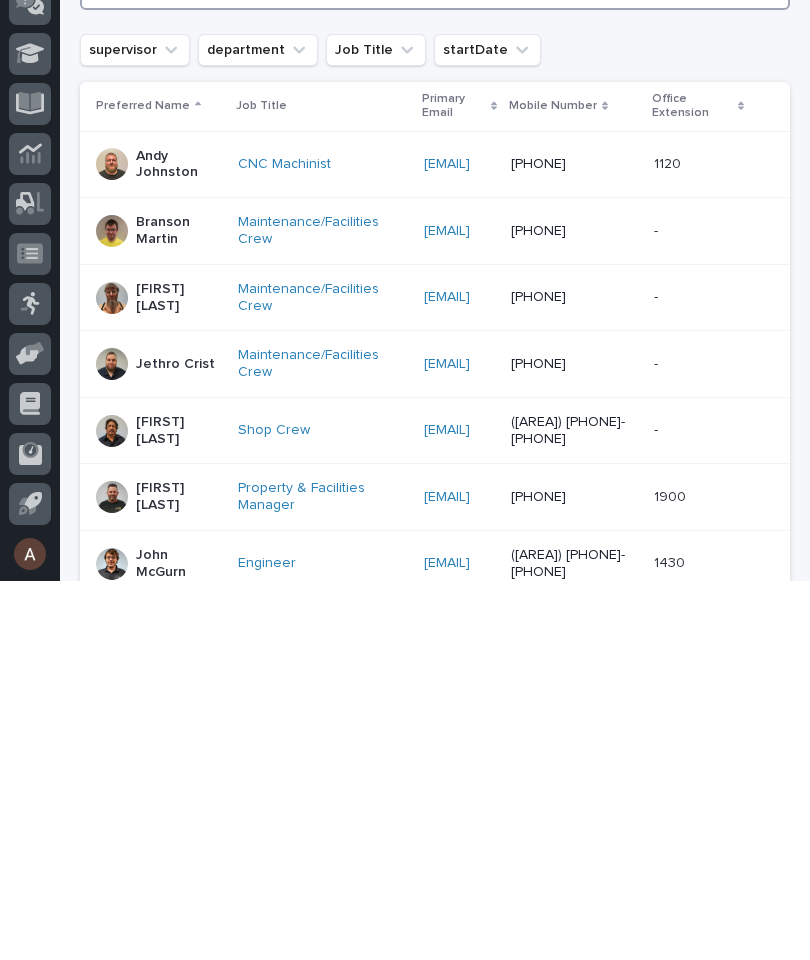 scroll, scrollTop: 0, scrollLeft: 0, axis: both 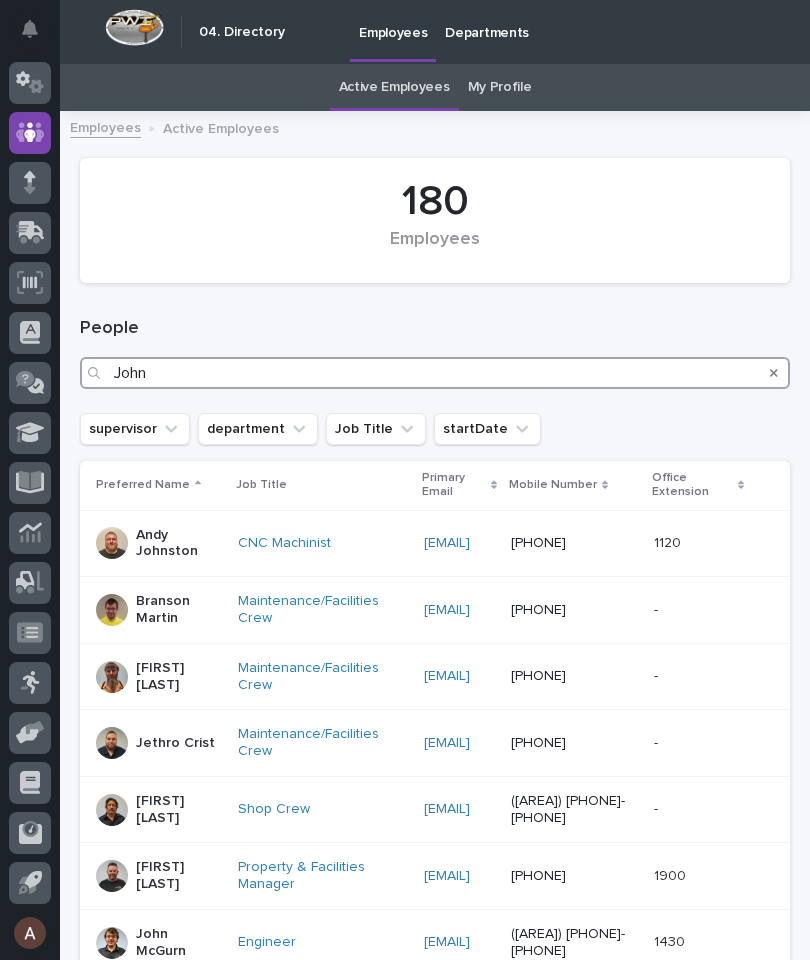 type on "John" 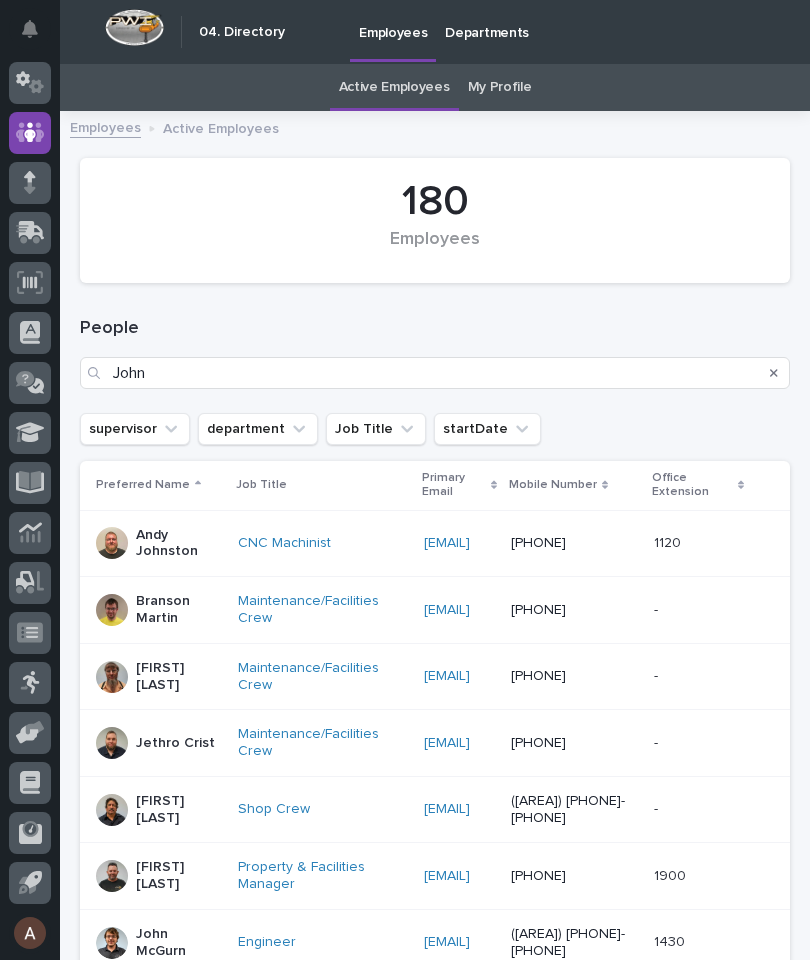 click at bounding box center (774, 373) 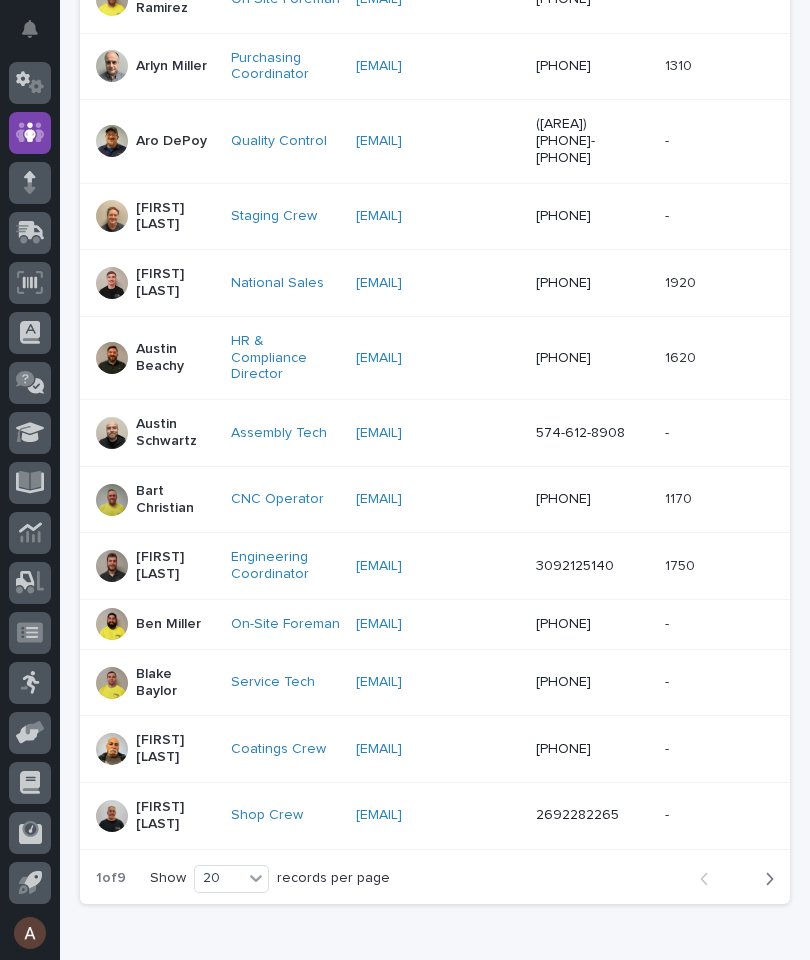scroll, scrollTop: 1059, scrollLeft: 0, axis: vertical 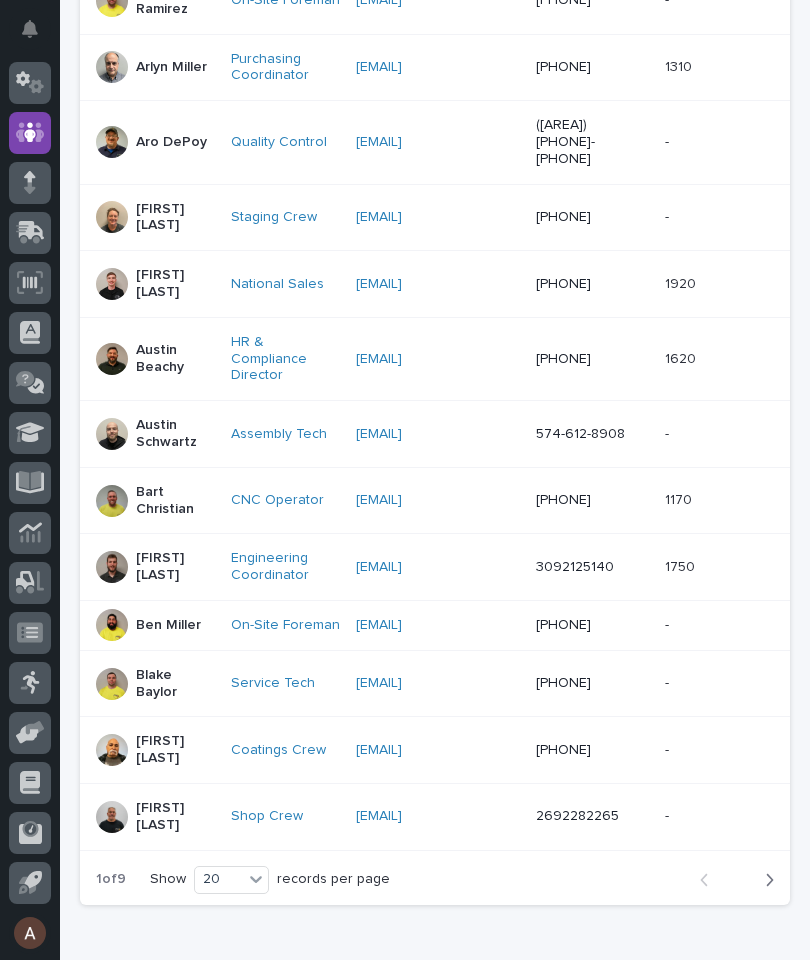 click 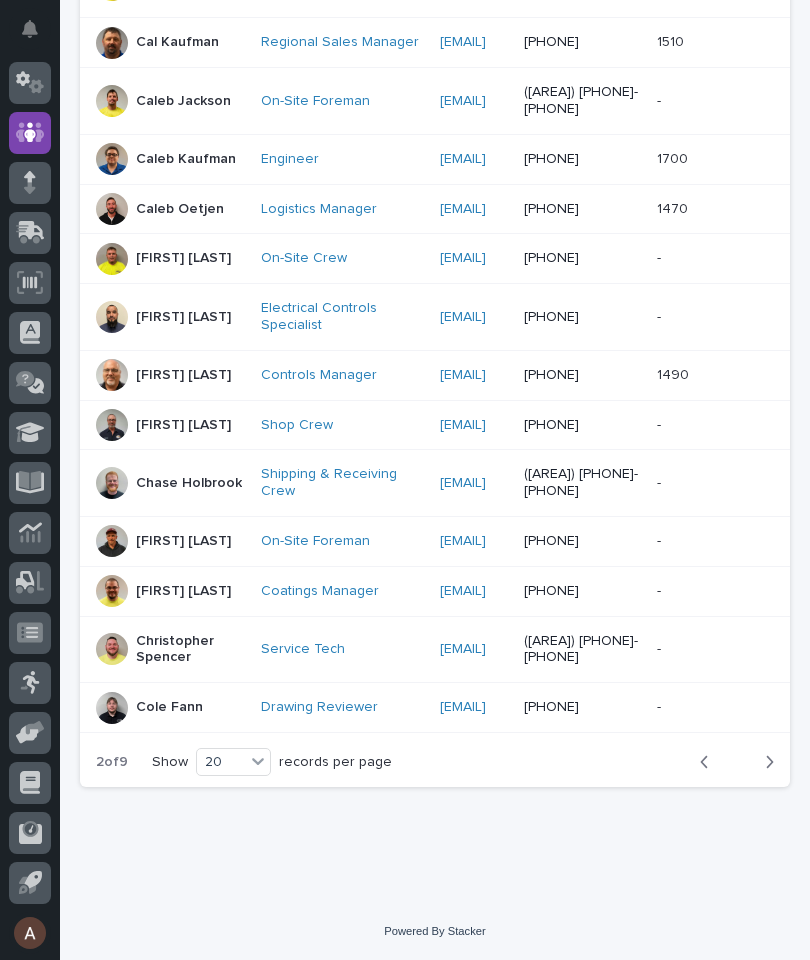 scroll, scrollTop: 1033, scrollLeft: 0, axis: vertical 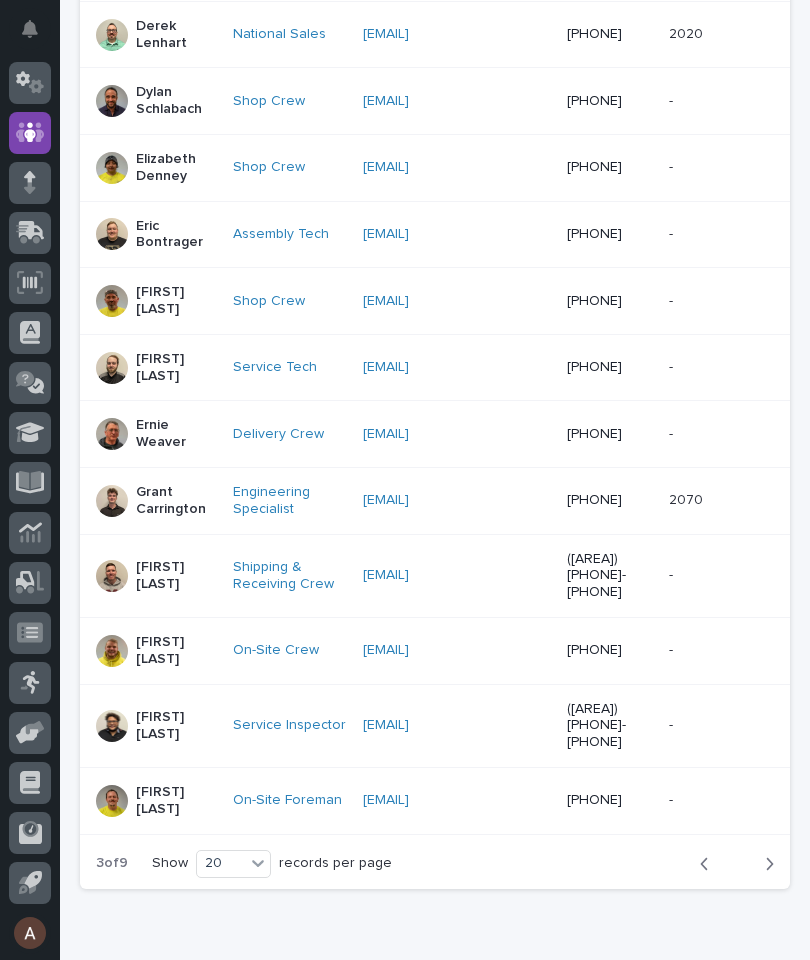 click on "Next" at bounding box center [763, 864] 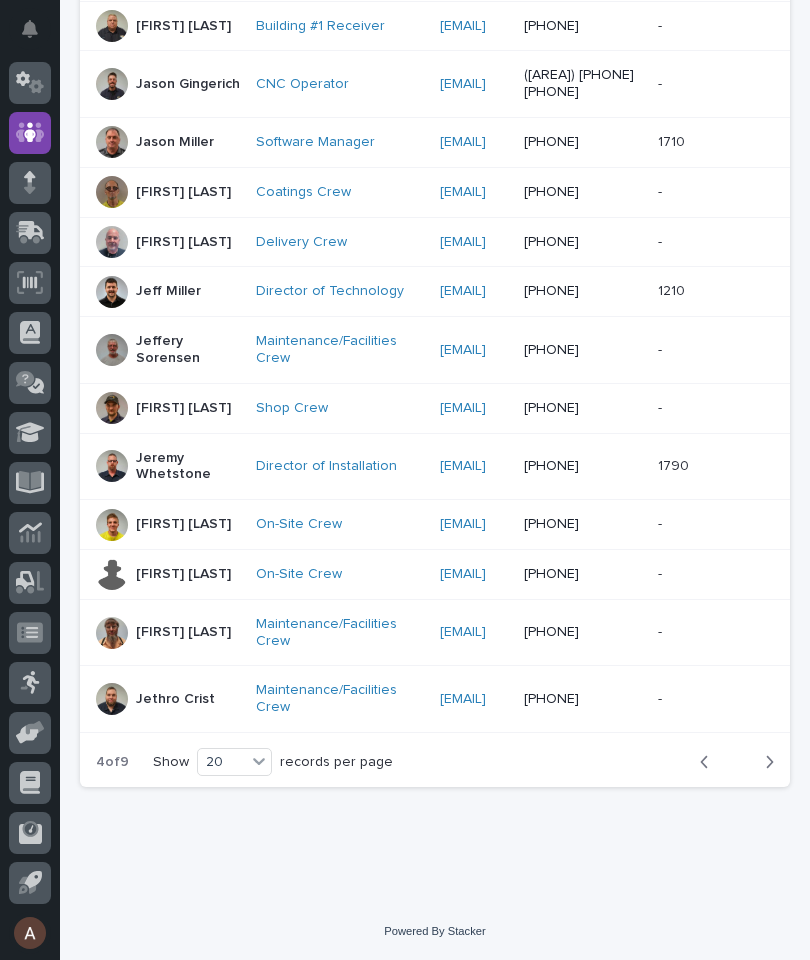 scroll, scrollTop: 1075, scrollLeft: 0, axis: vertical 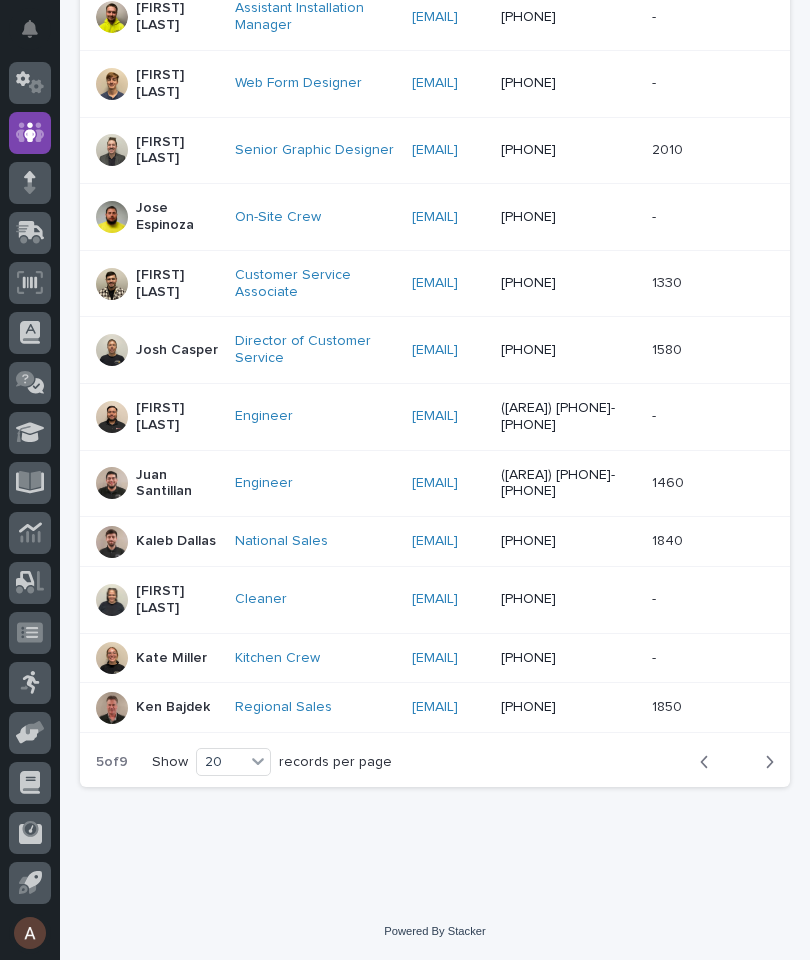 click 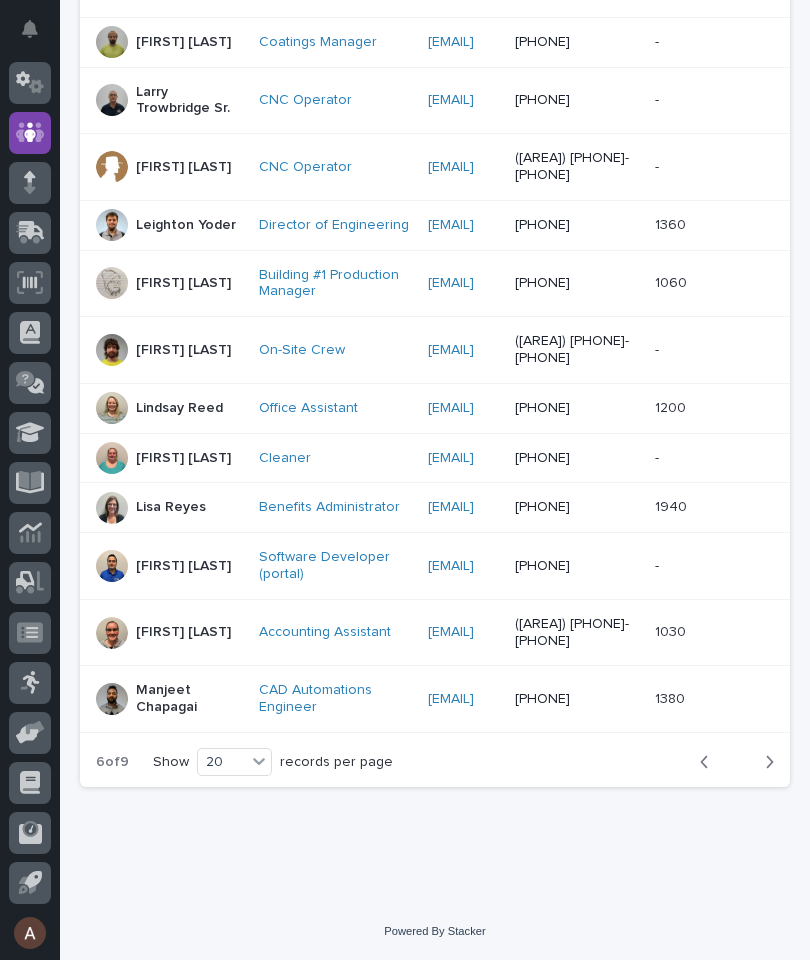 scroll, scrollTop: 1155, scrollLeft: 0, axis: vertical 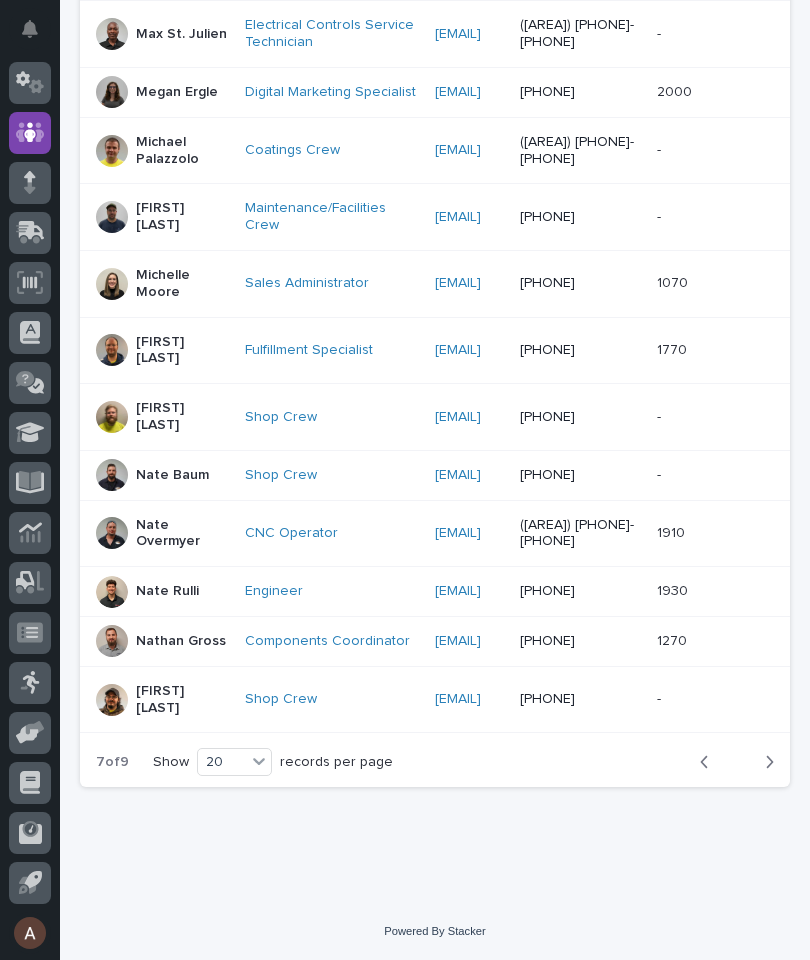 click on "Next" at bounding box center [763, 762] 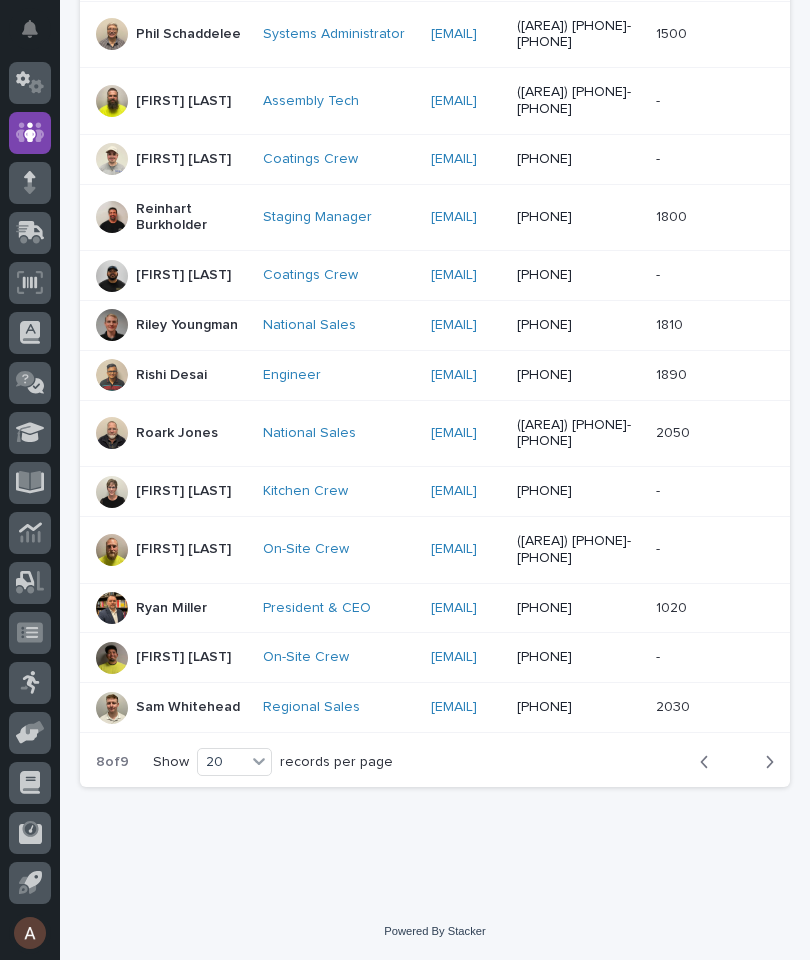 scroll, scrollTop: 1059, scrollLeft: 0, axis: vertical 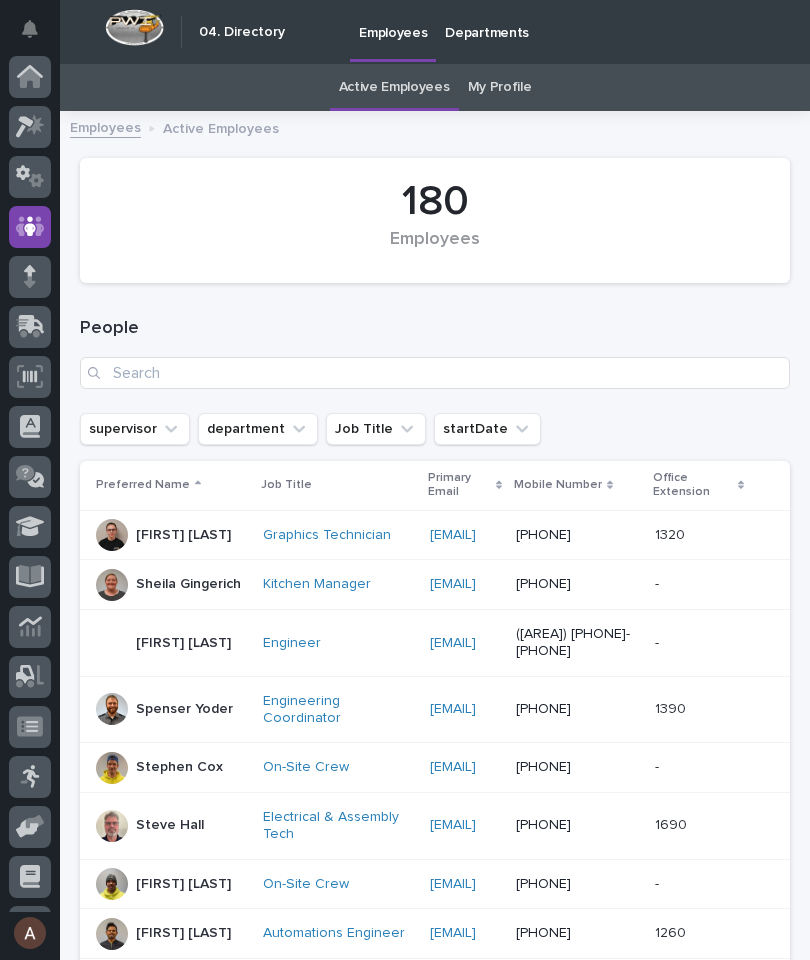 click 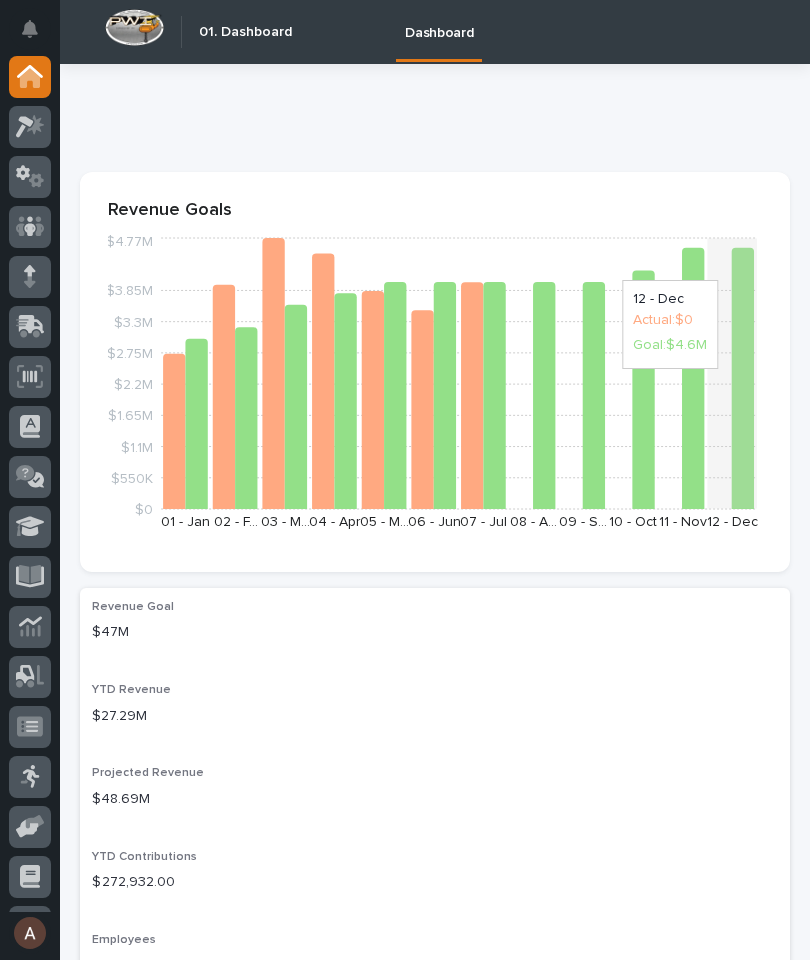 scroll, scrollTop: 0, scrollLeft: 0, axis: both 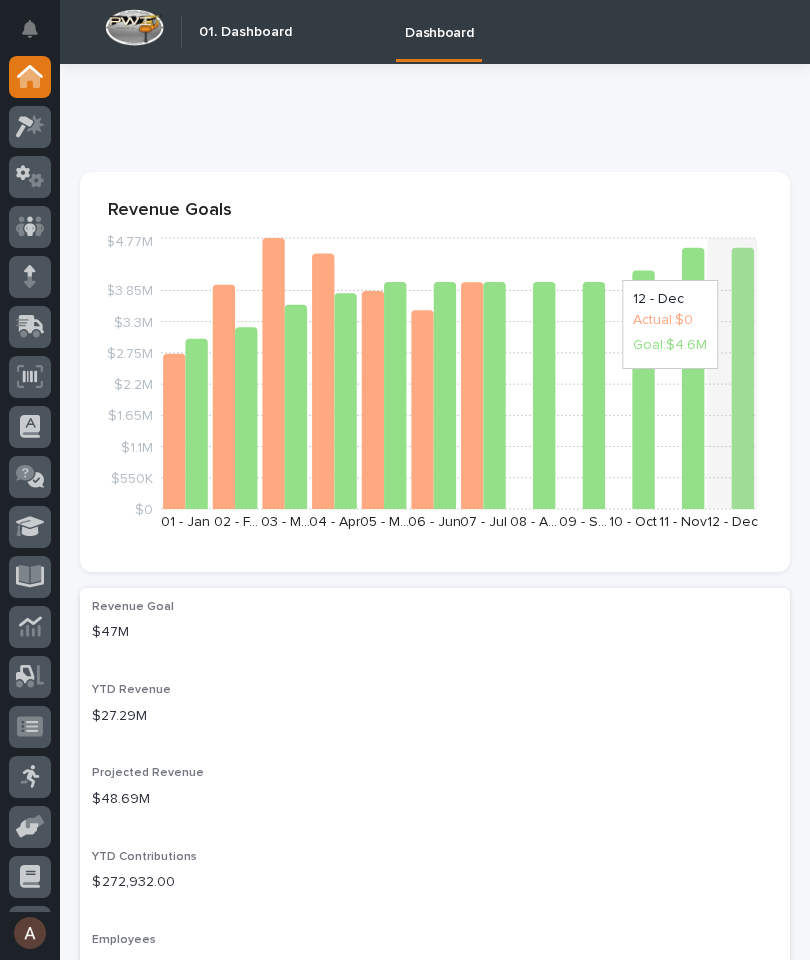 click at bounding box center [30, 127] 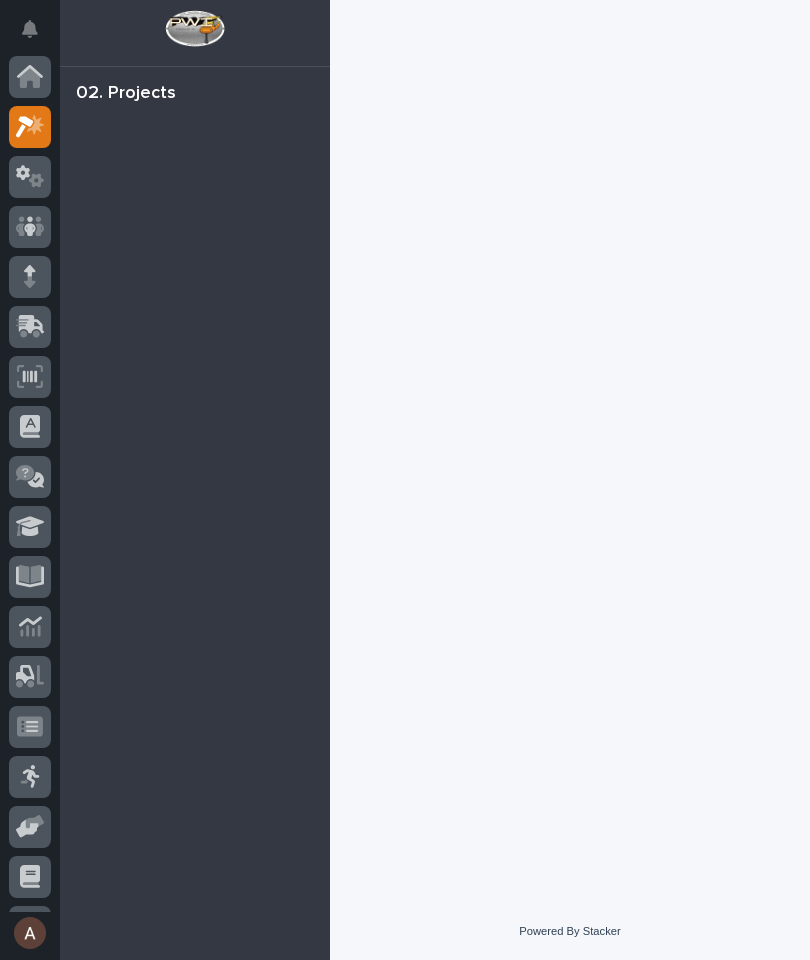 scroll, scrollTop: 54, scrollLeft: 0, axis: vertical 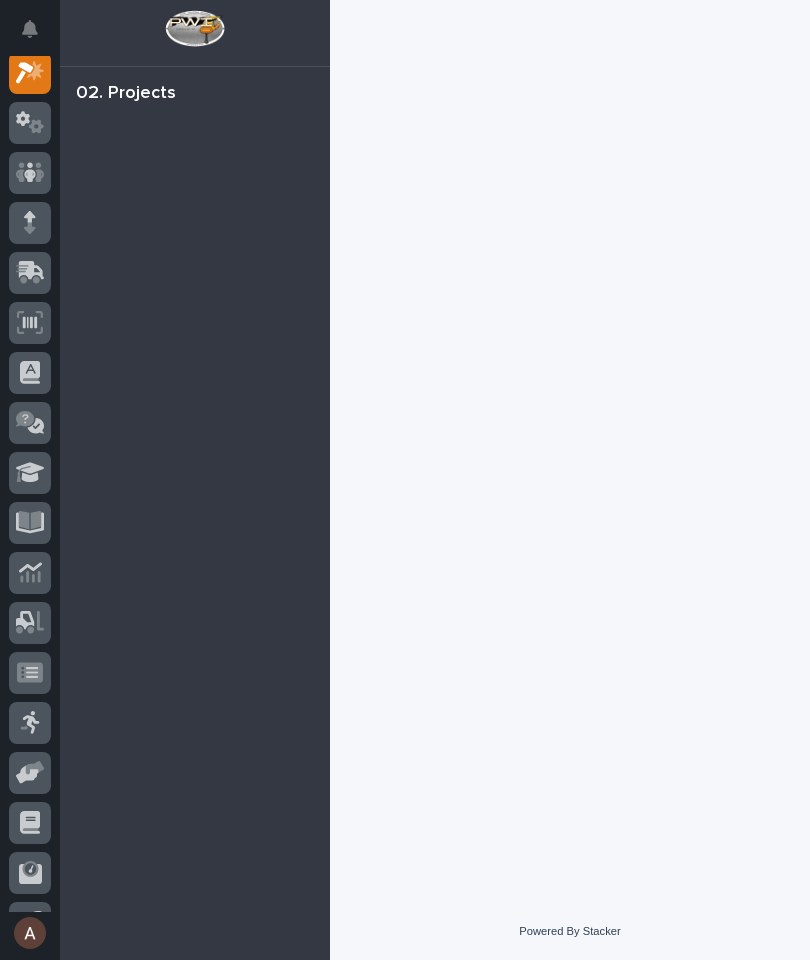 click 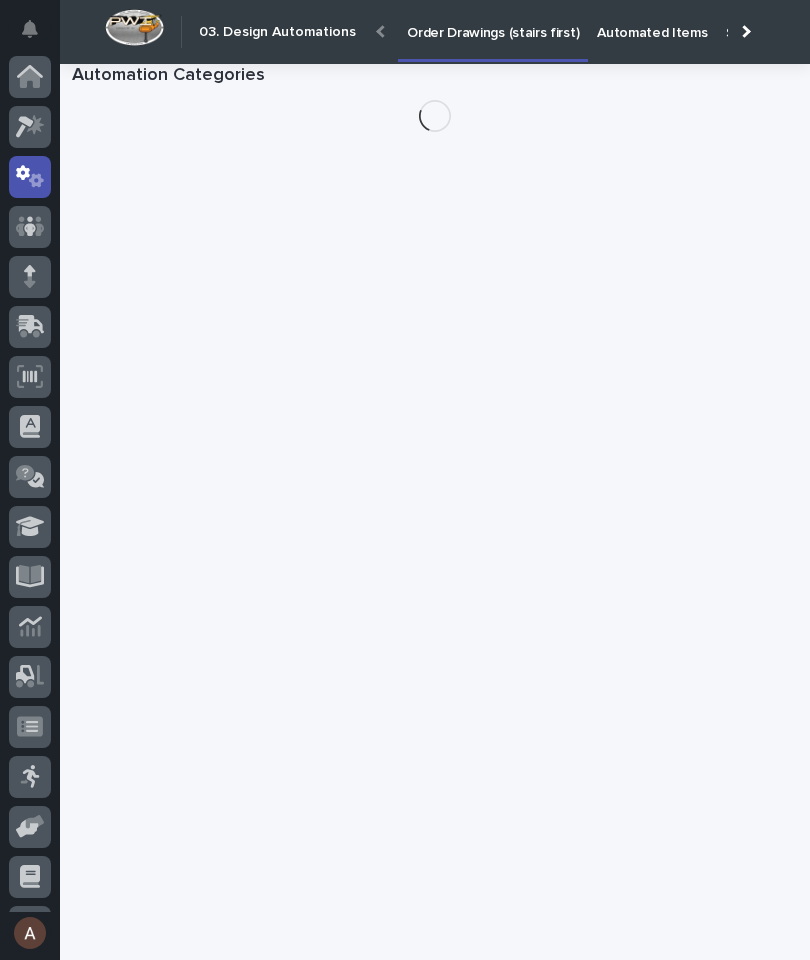 scroll, scrollTop: 0, scrollLeft: 0, axis: both 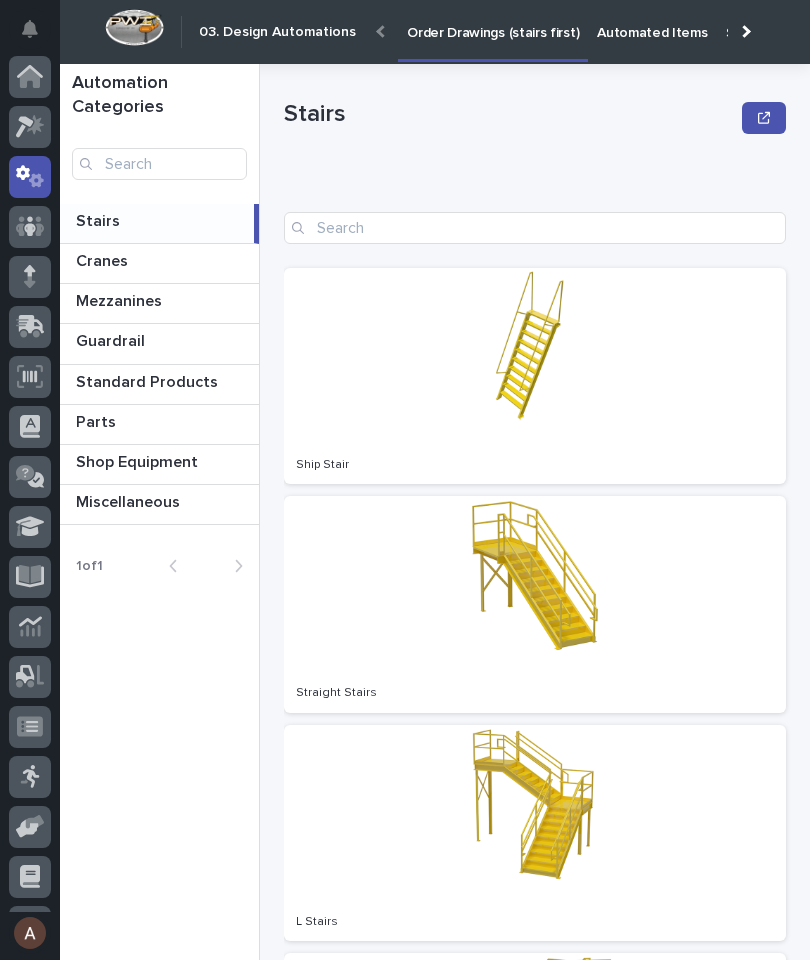 click 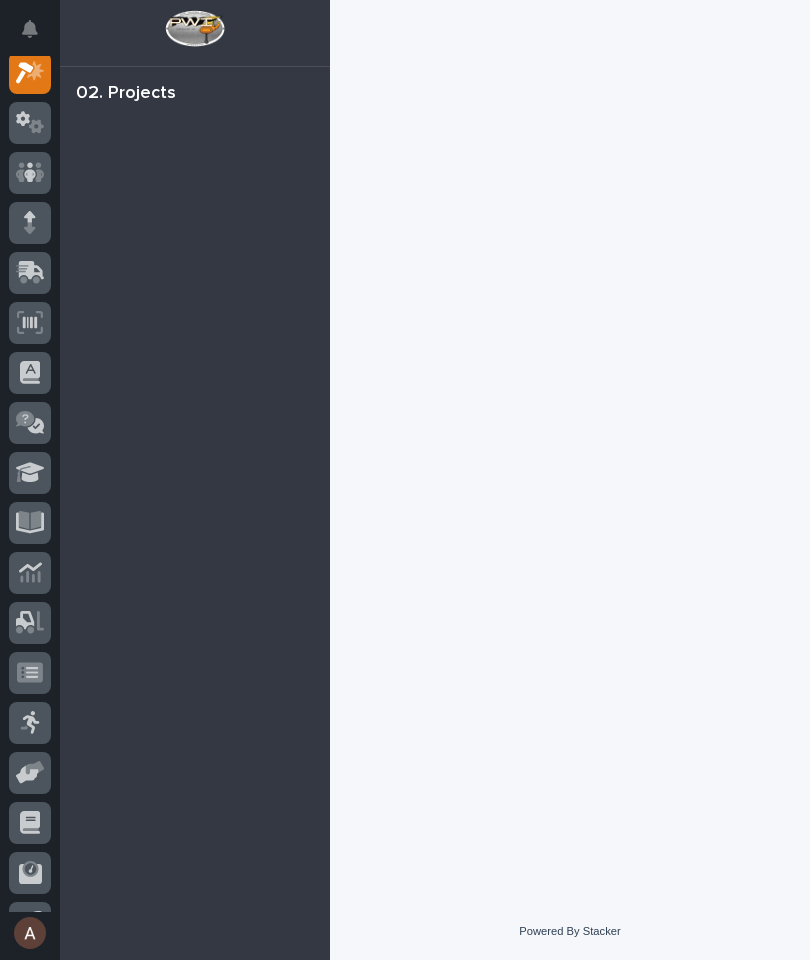 scroll, scrollTop: 50, scrollLeft: 0, axis: vertical 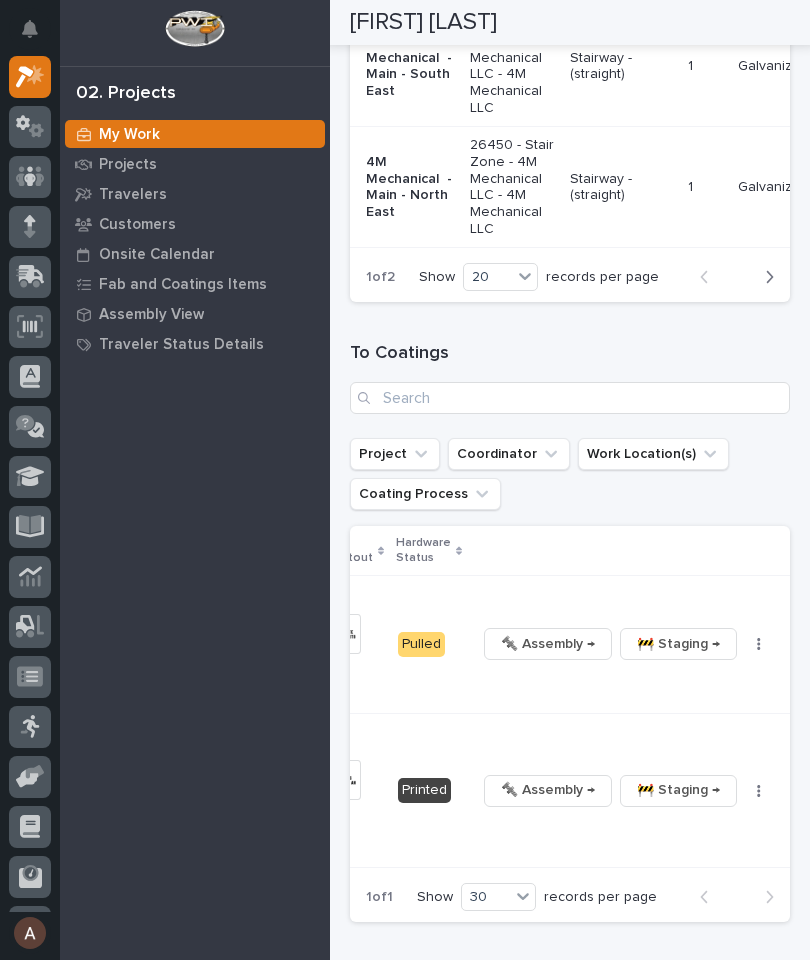 click 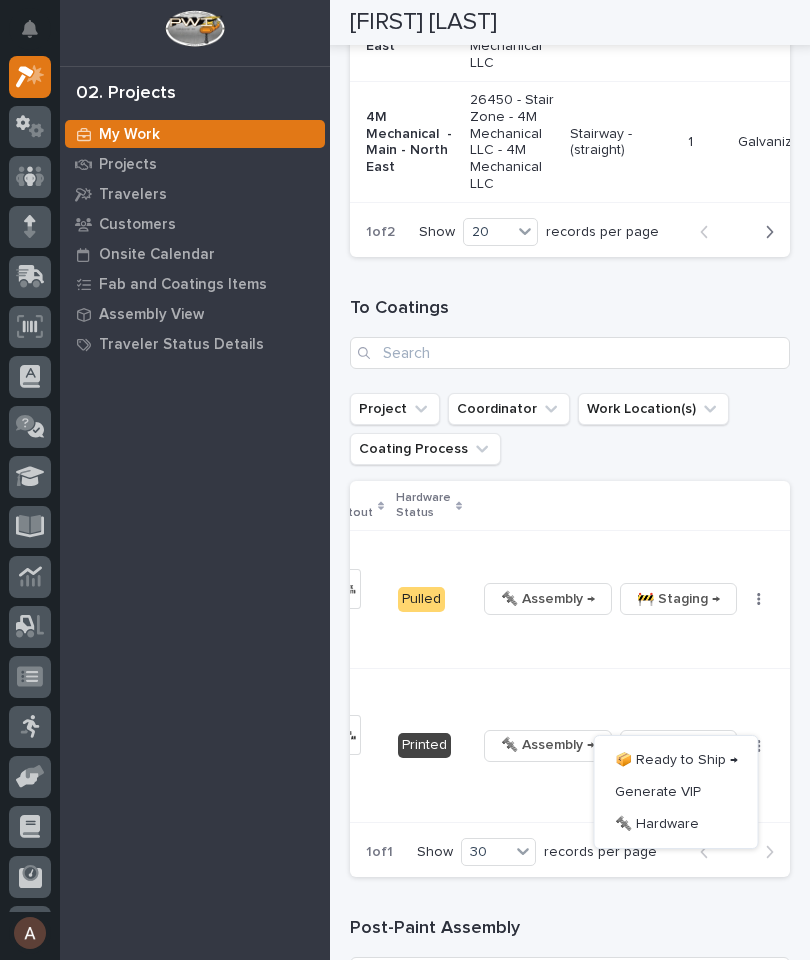 scroll, scrollTop: 2601, scrollLeft: 0, axis: vertical 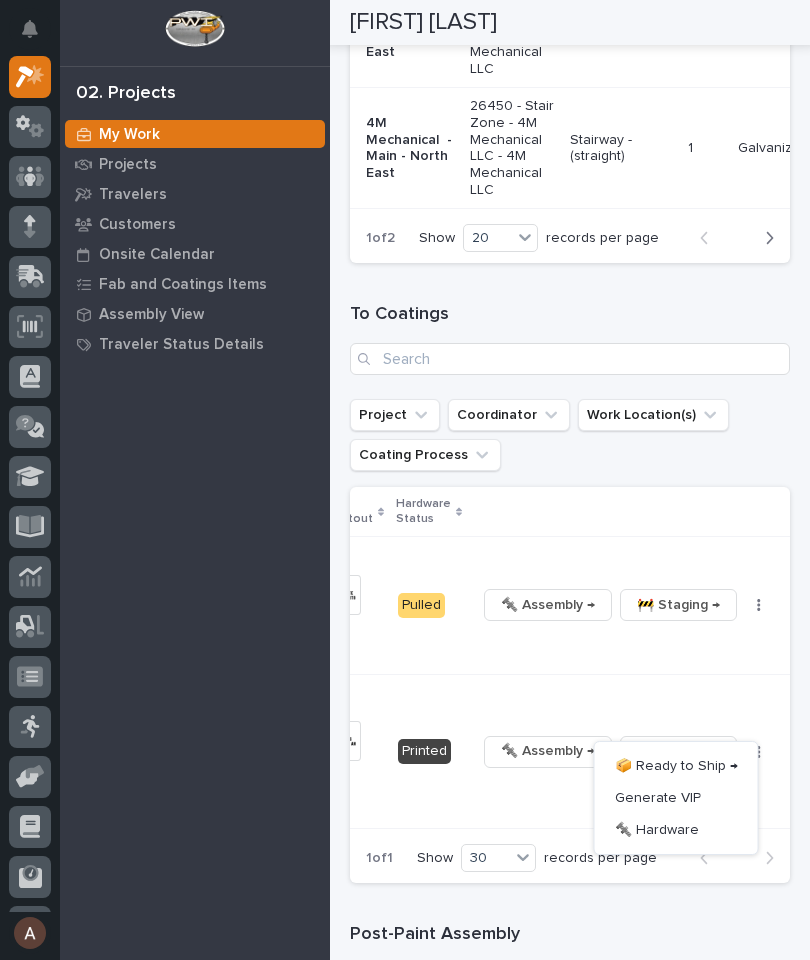 click on "🔩 Assembly → 🚧 Staging → 📦 Ready to Ship → Generate VIP 🔩 Hardware" at bounding box center [636, 751] 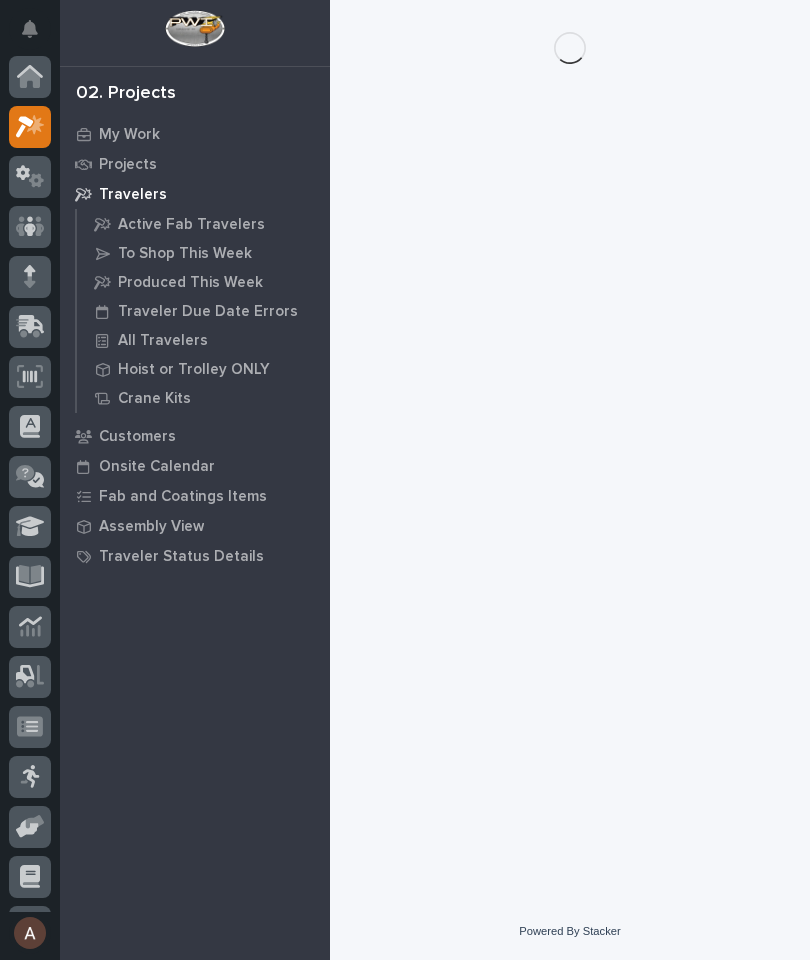 scroll, scrollTop: 0, scrollLeft: 0, axis: both 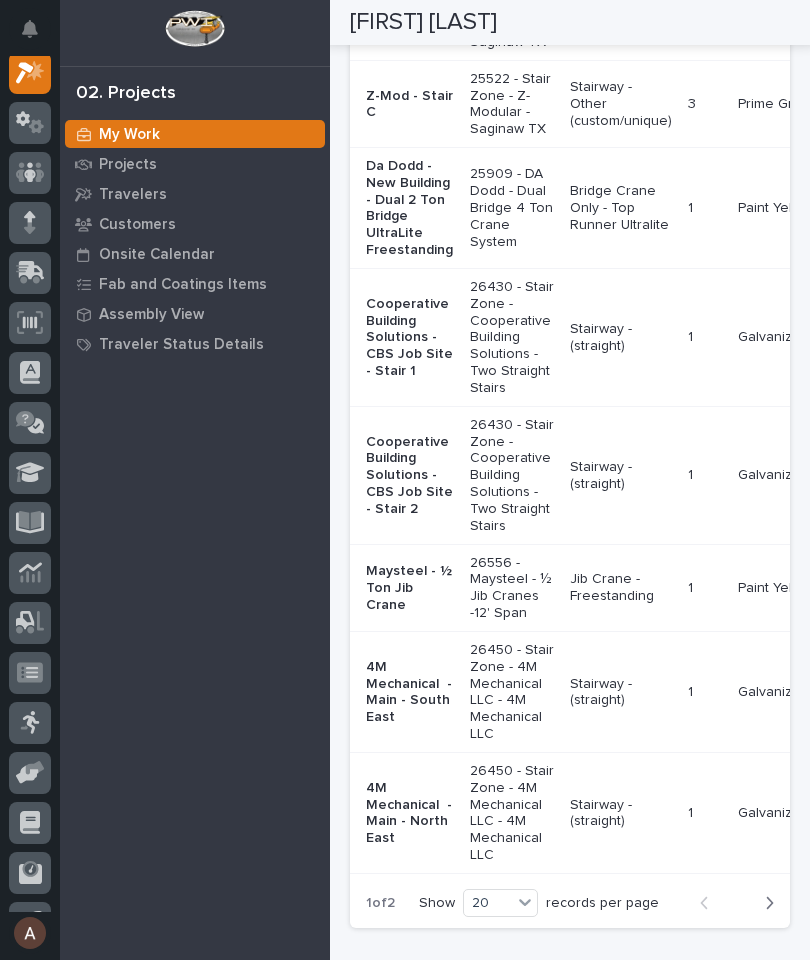 click on "Cooperative Building Solutions - CBS Job Site - Stair 2" at bounding box center [410, 476] 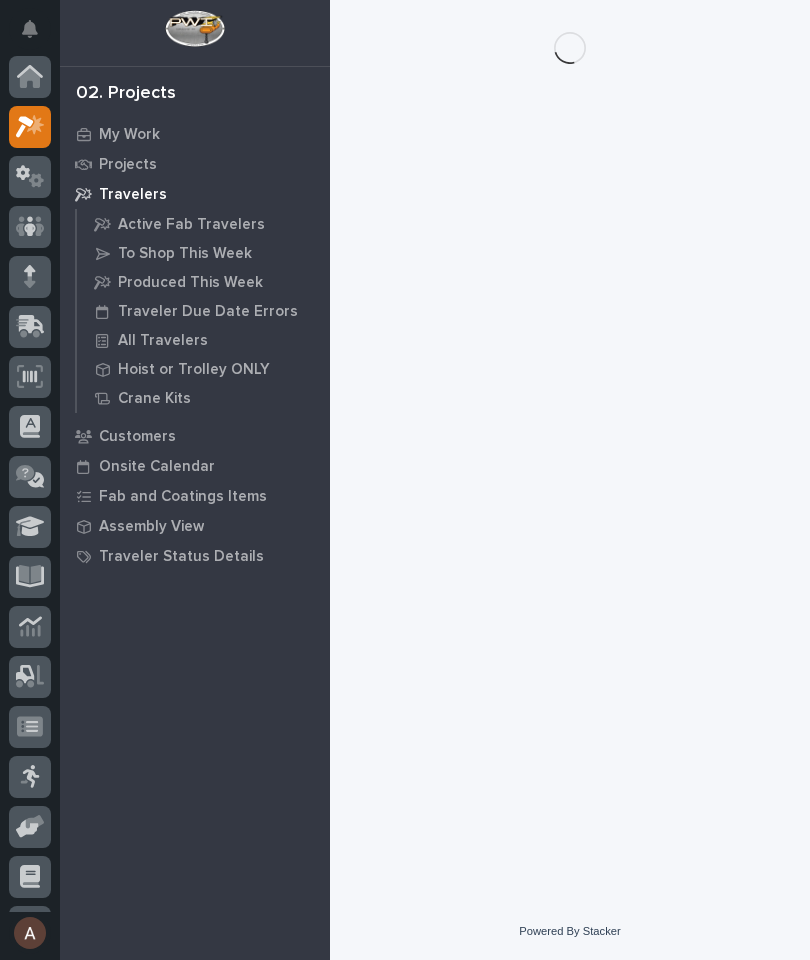 scroll, scrollTop: 0, scrollLeft: 0, axis: both 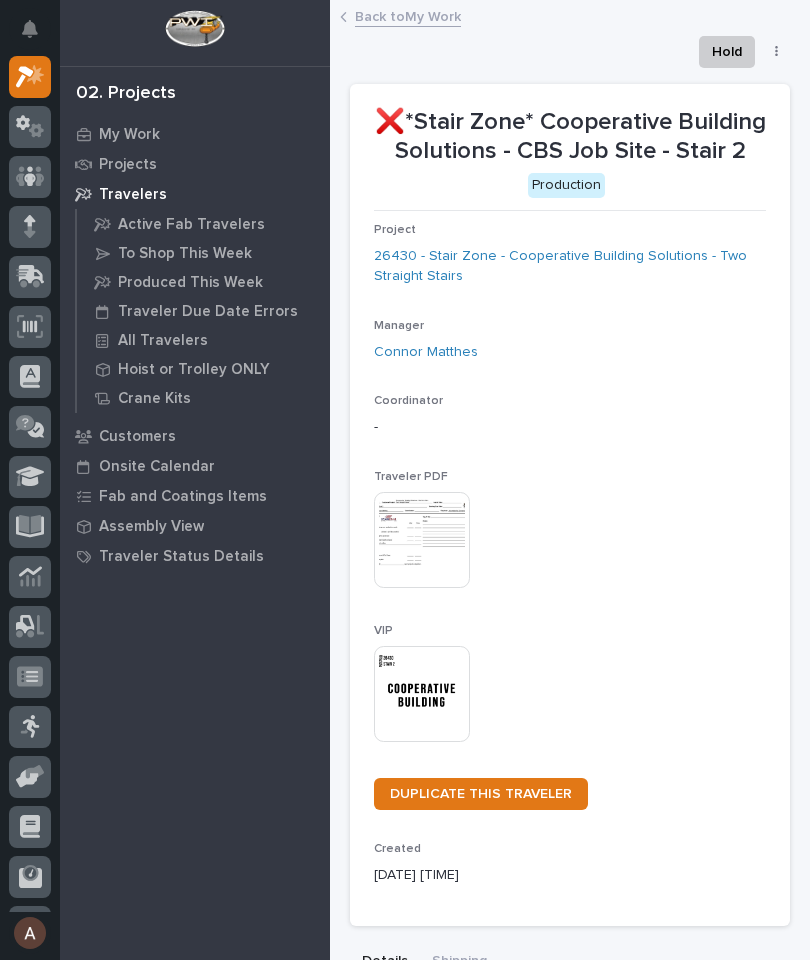 click 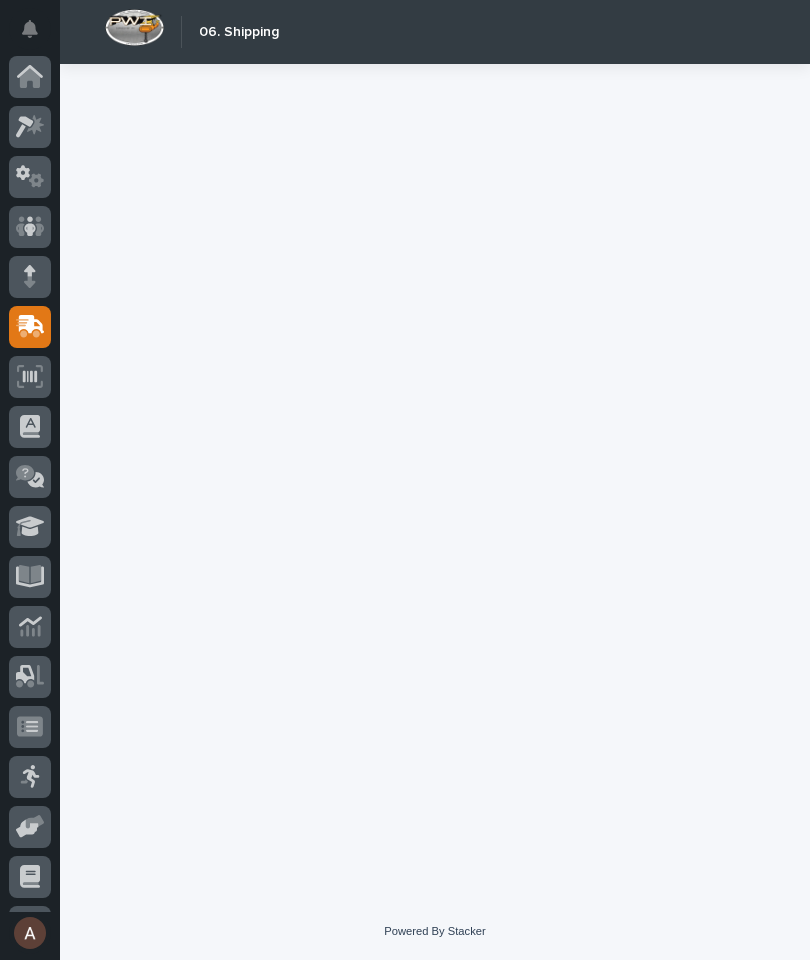 scroll, scrollTop: 94, scrollLeft: 0, axis: vertical 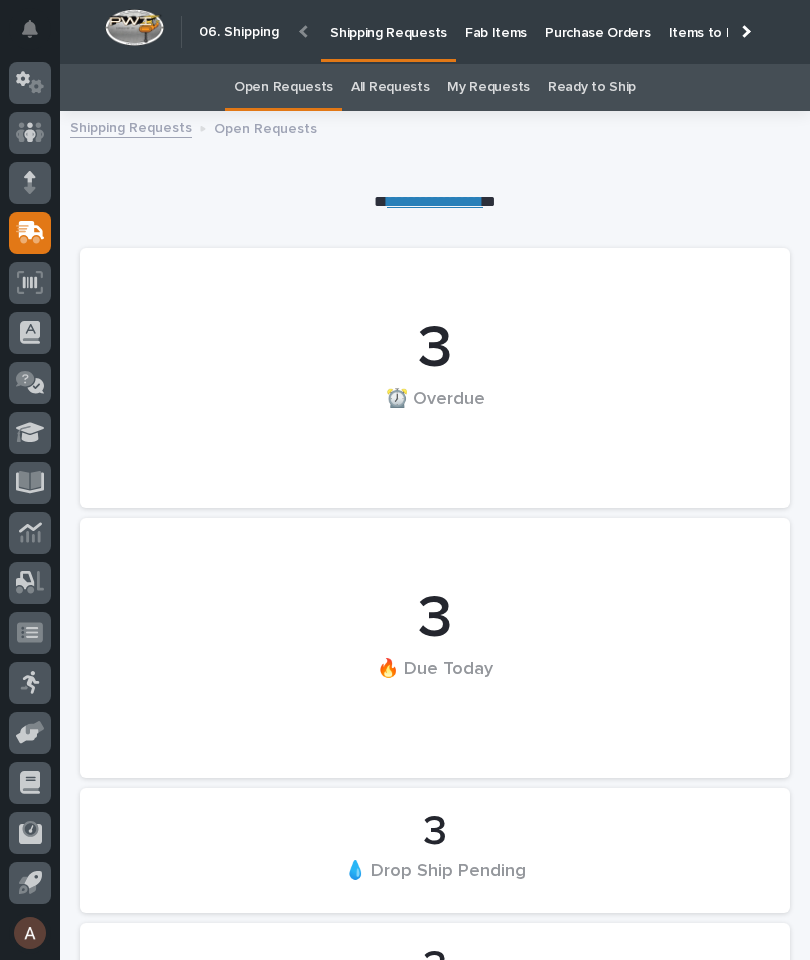 click on "Fab Items" at bounding box center [496, 21] 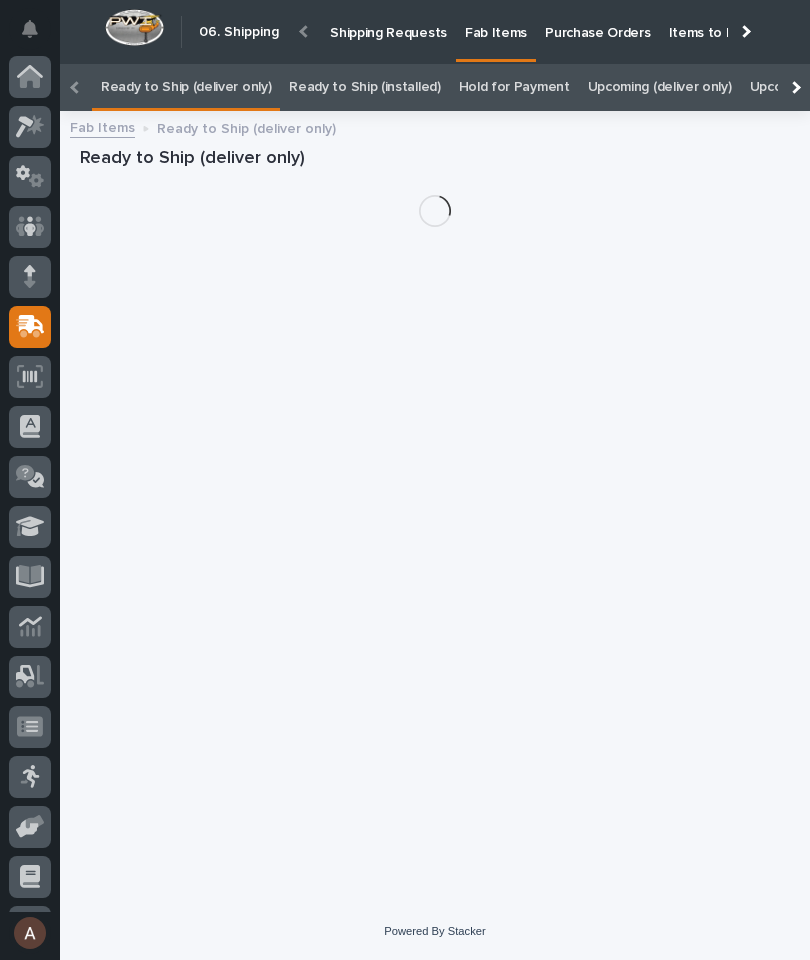 scroll, scrollTop: 25, scrollLeft: 0, axis: vertical 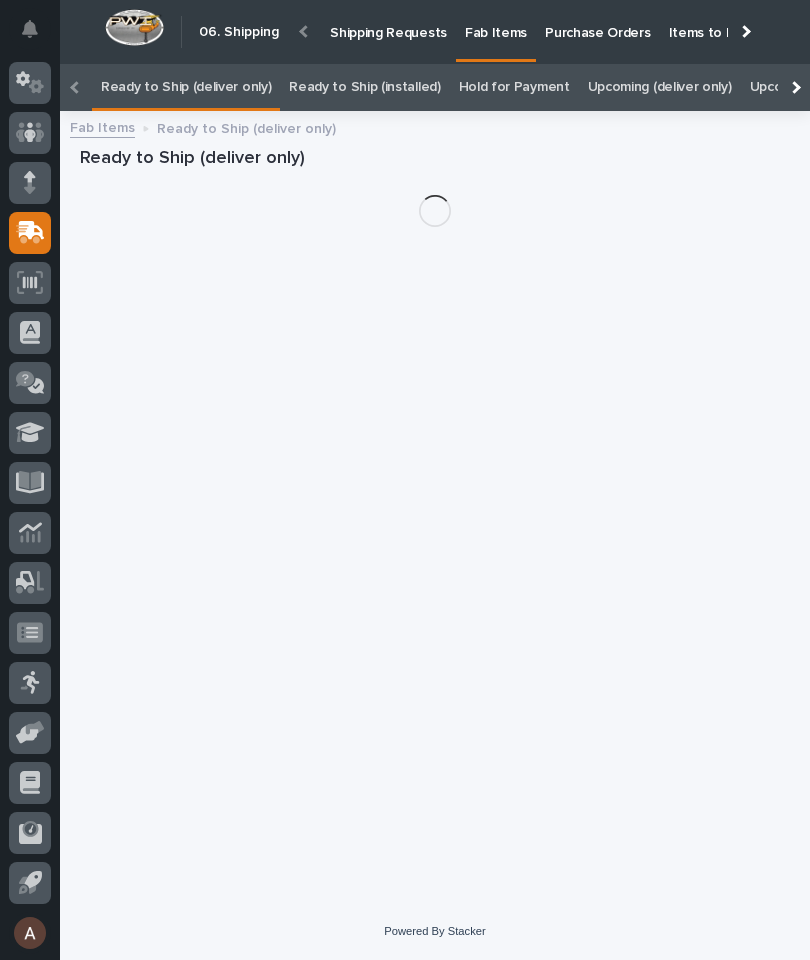 click at bounding box center (794, 87) 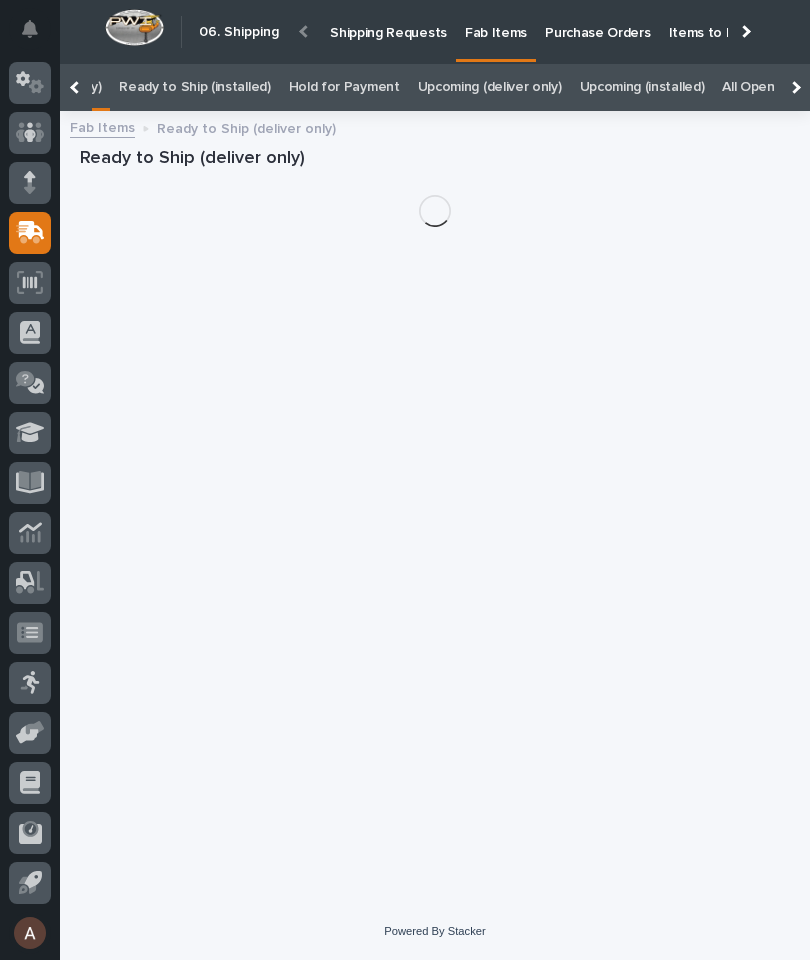 scroll, scrollTop: 0, scrollLeft: 202, axis: horizontal 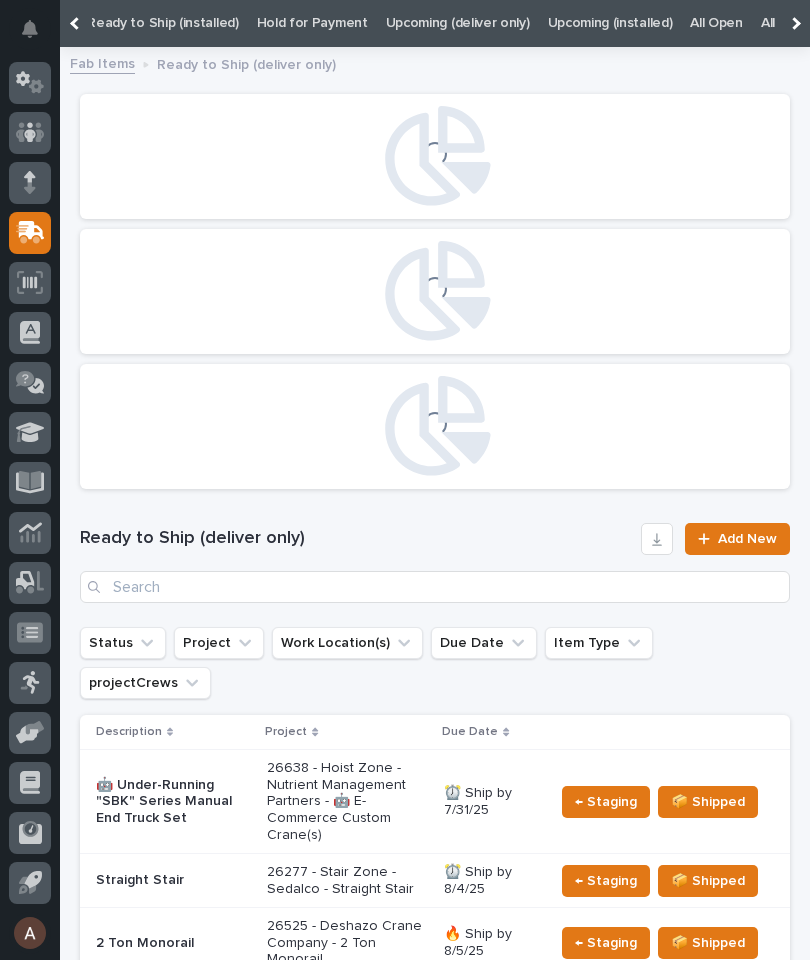 click on "All" at bounding box center (768, 23) 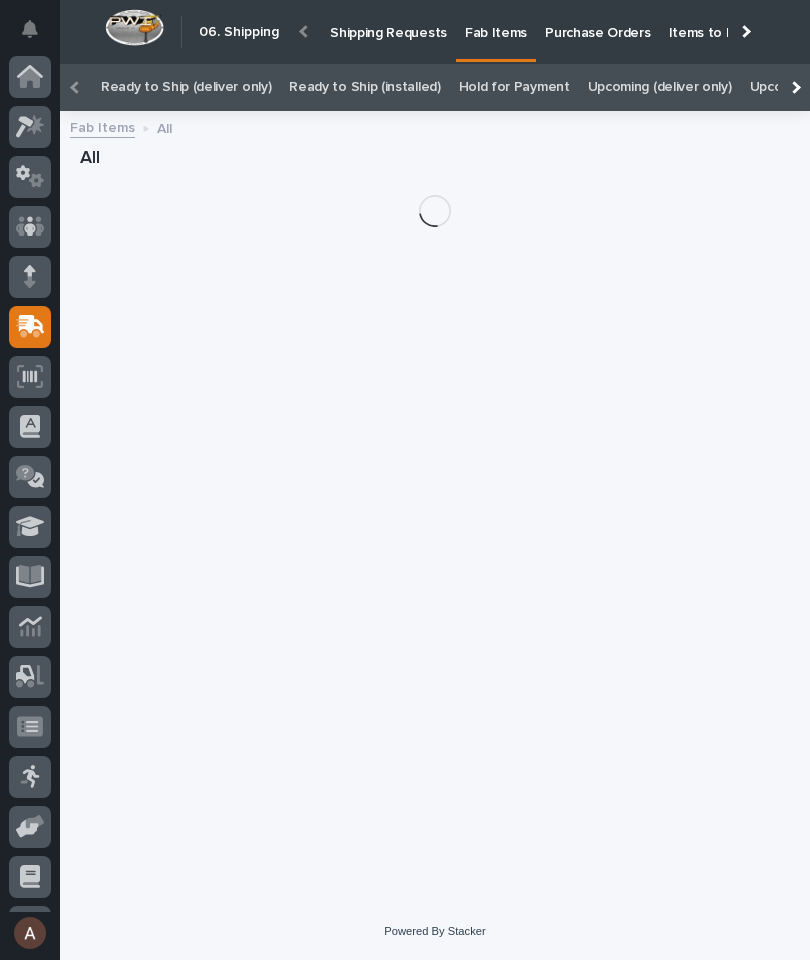 scroll, scrollTop: 94, scrollLeft: 0, axis: vertical 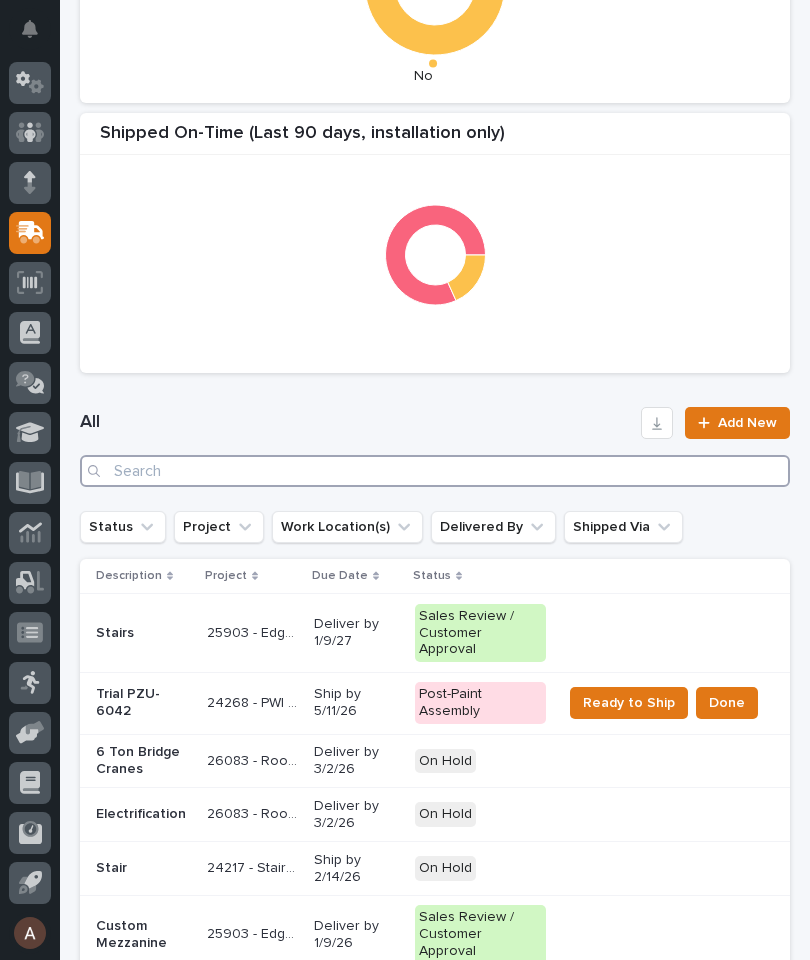 click at bounding box center [435, 471] 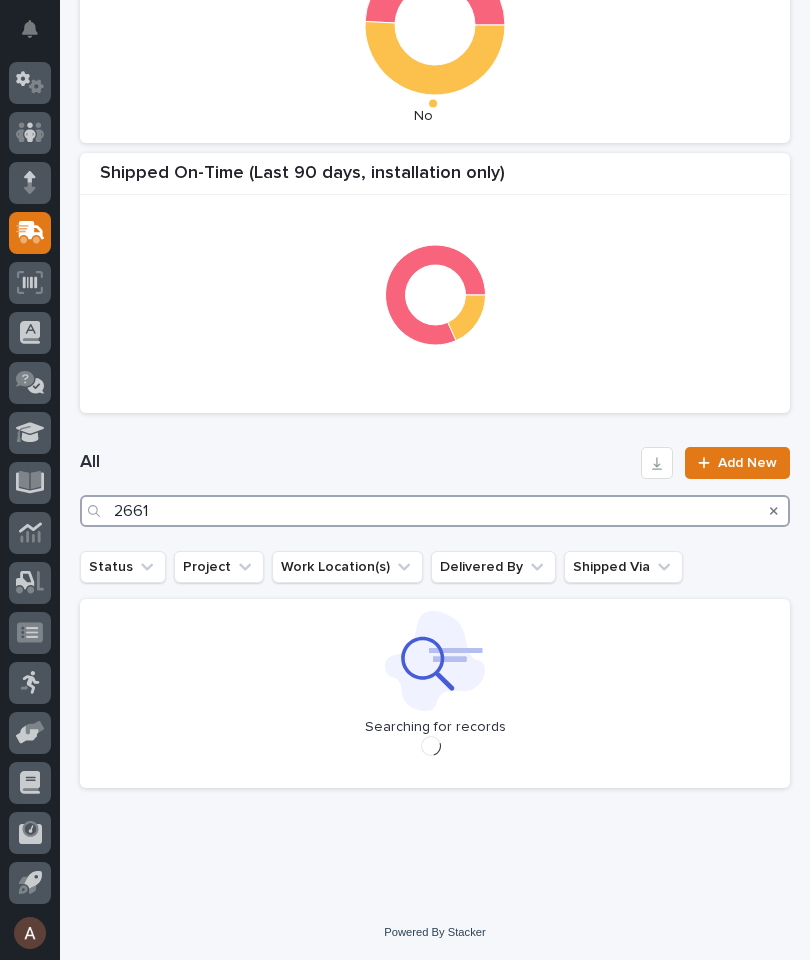 scroll, scrollTop: 544, scrollLeft: 0, axis: vertical 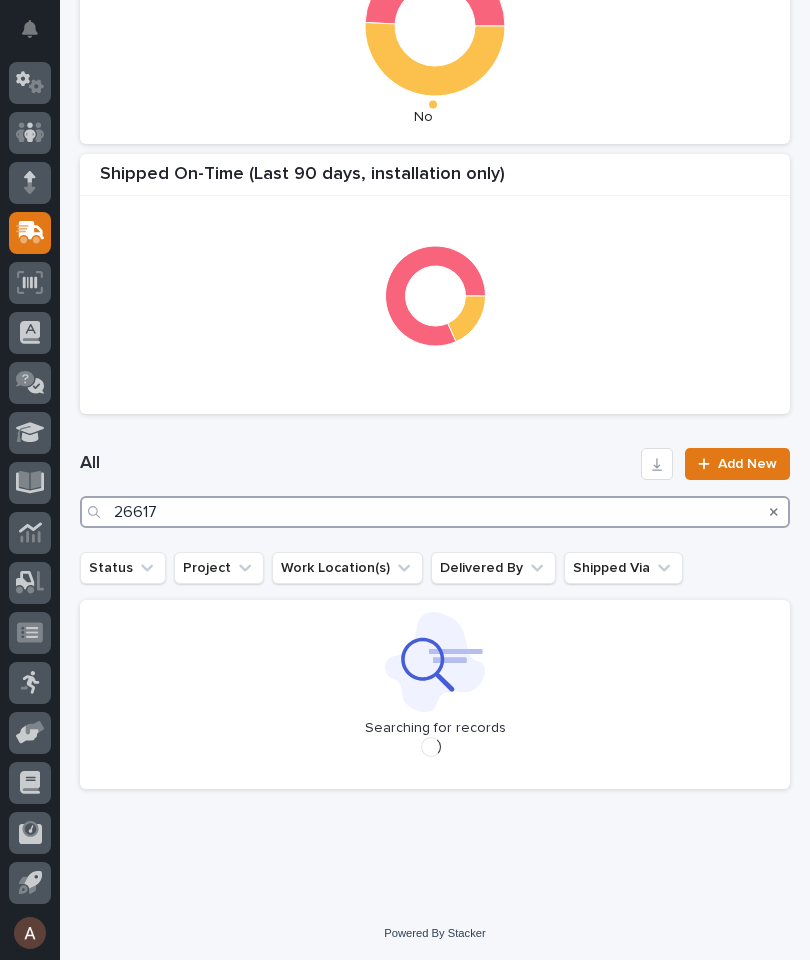 type on "26617" 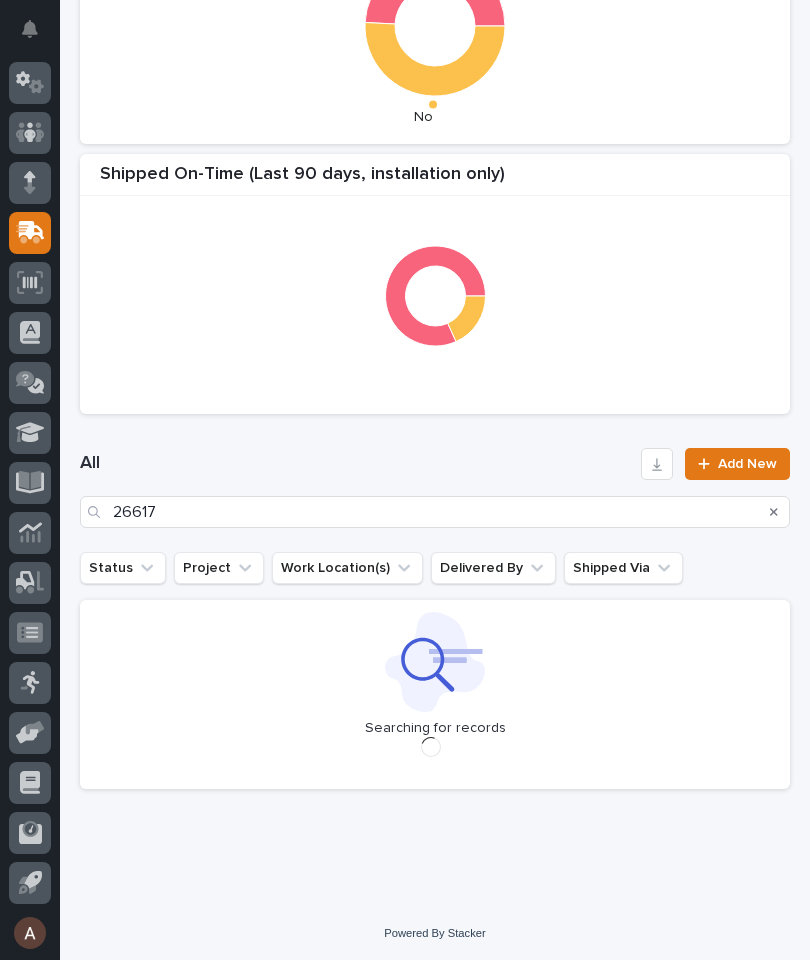 click on "All 26617 Add New" at bounding box center [435, 488] 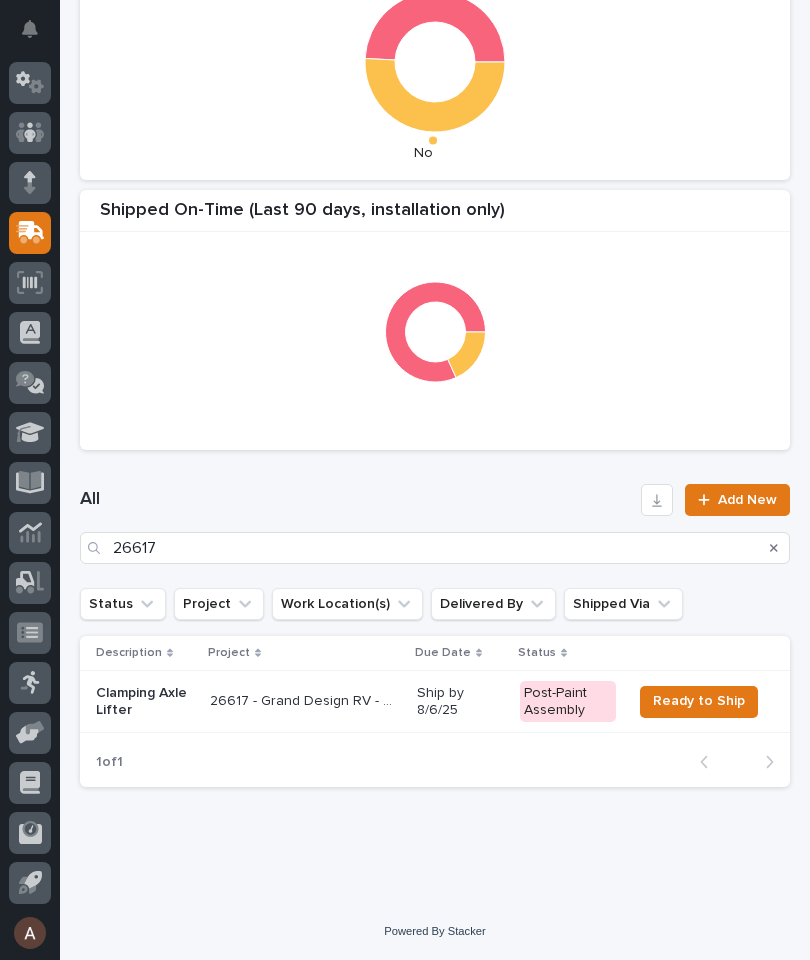 scroll, scrollTop: 505, scrollLeft: 0, axis: vertical 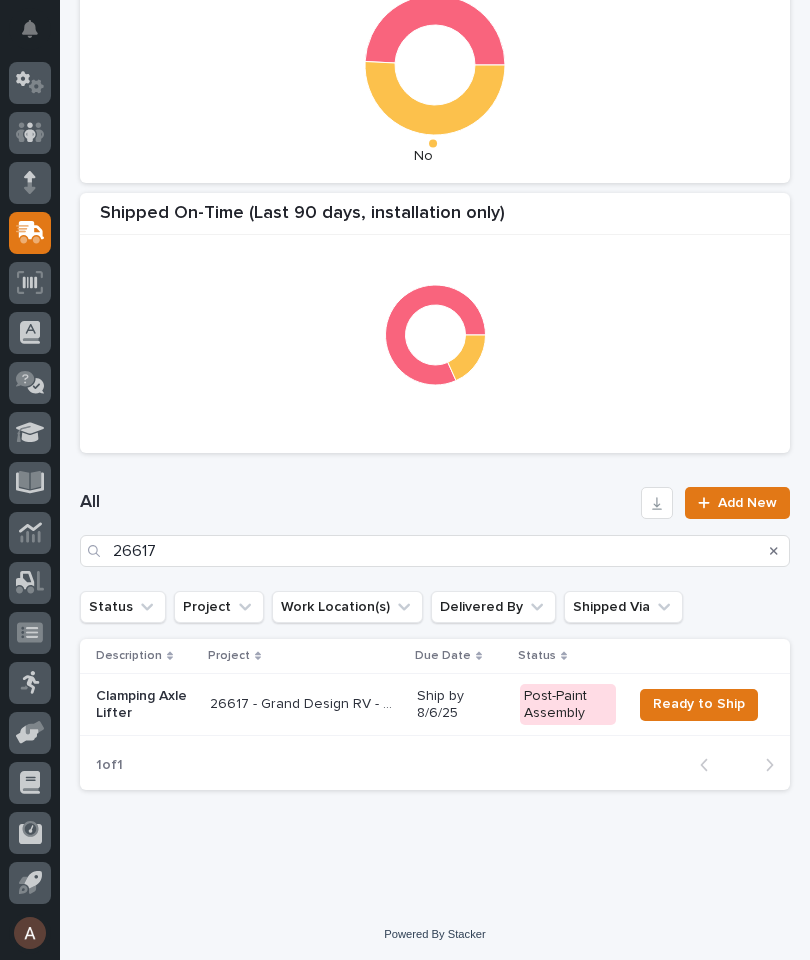 click on "Clamping Axle Lifter" at bounding box center (145, 705) 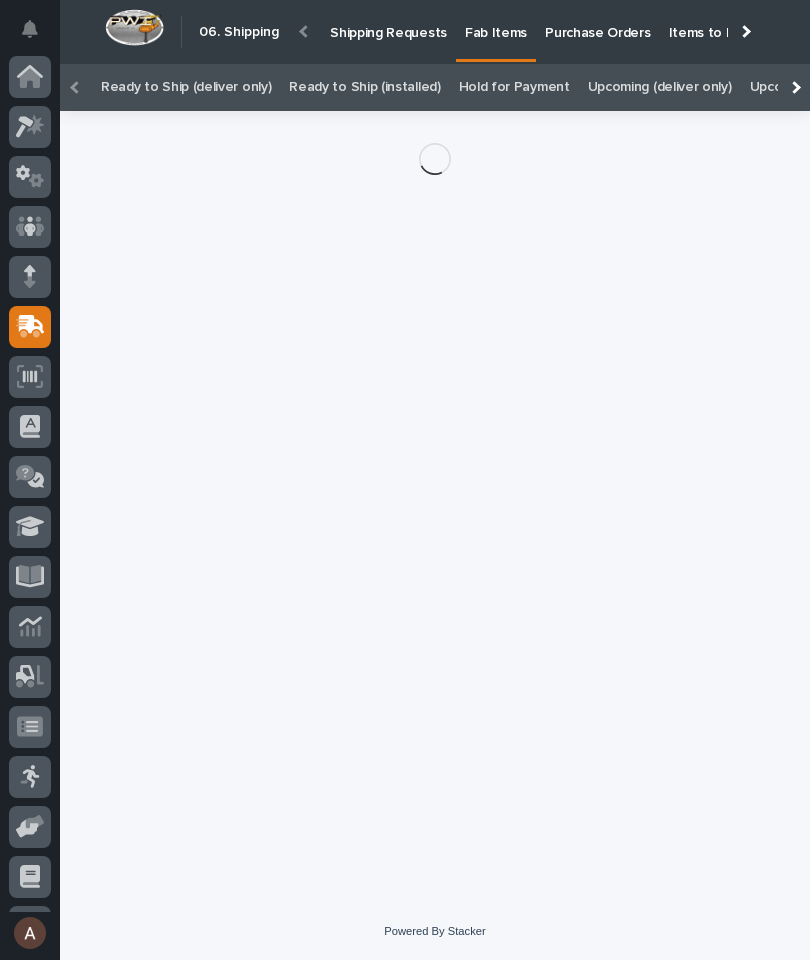 scroll, scrollTop: 60, scrollLeft: 0, axis: vertical 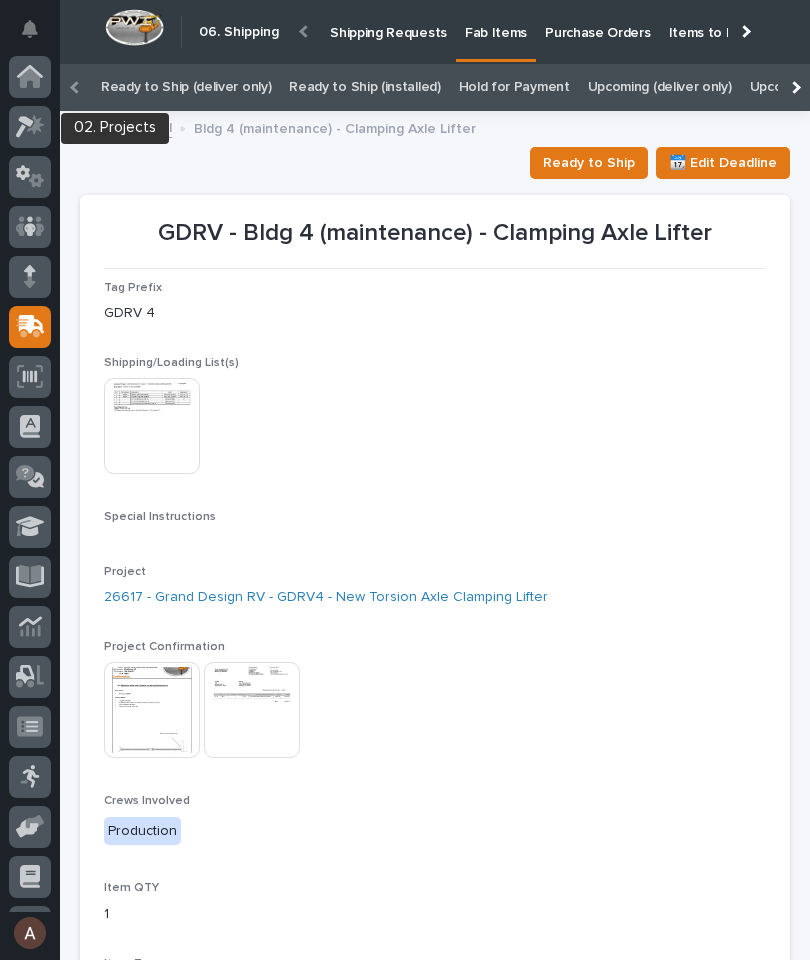 click 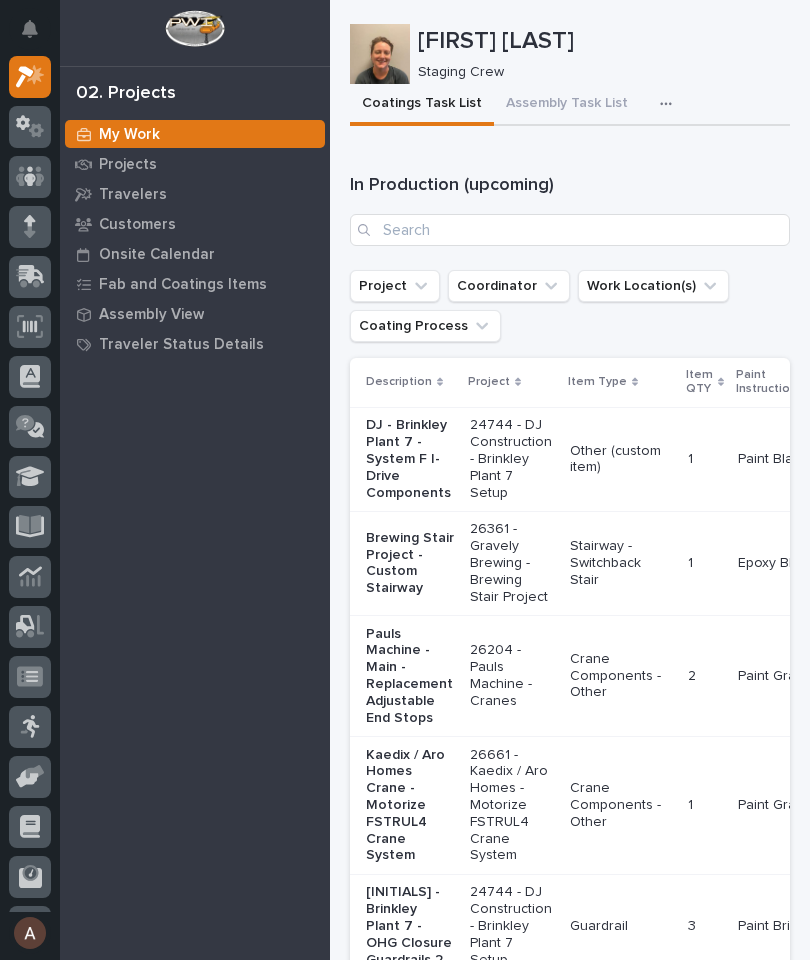 click on "Assembly Task List" at bounding box center [567, 105] 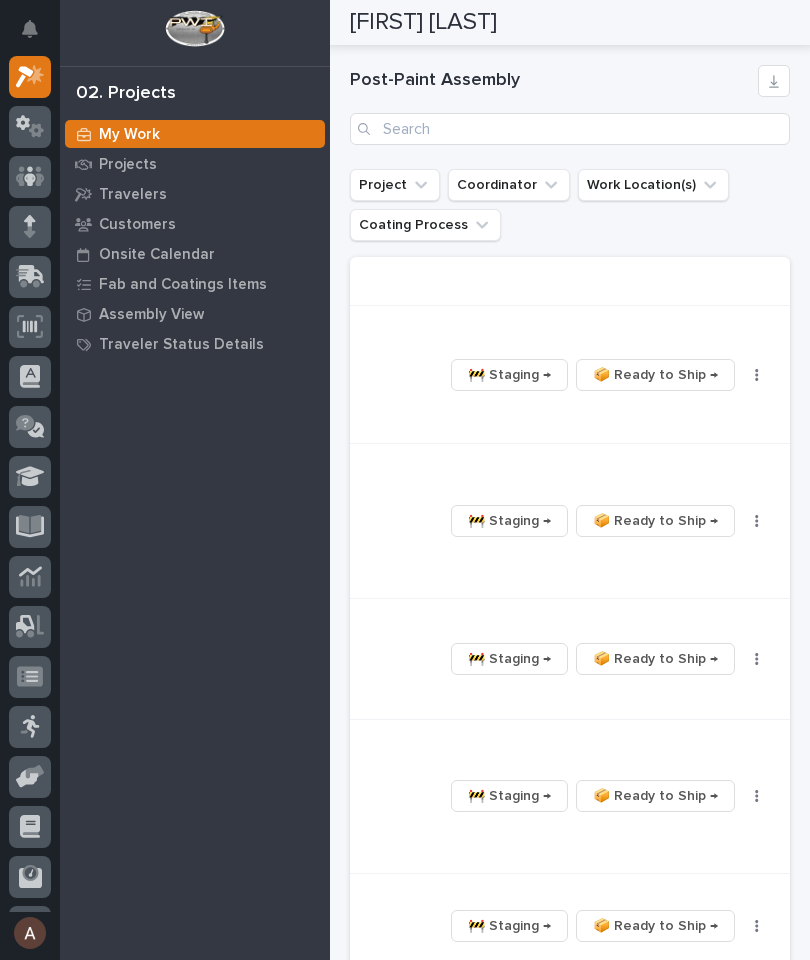 click at bounding box center [757, 521] 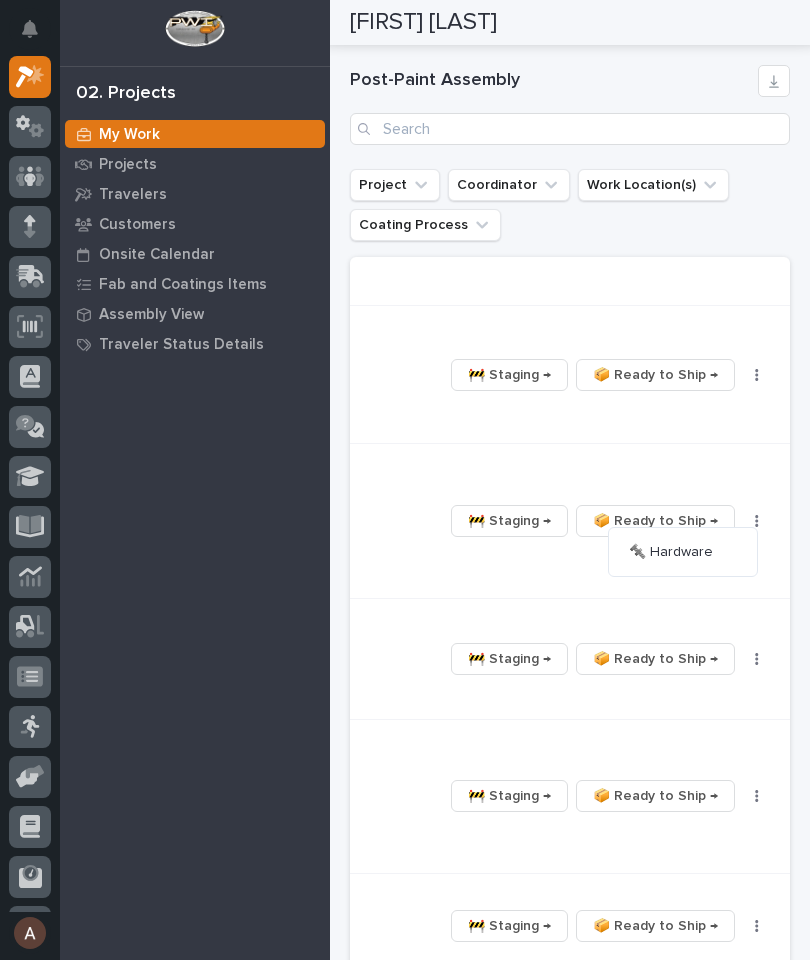 click on "🔩 Hardware" at bounding box center (671, 552) 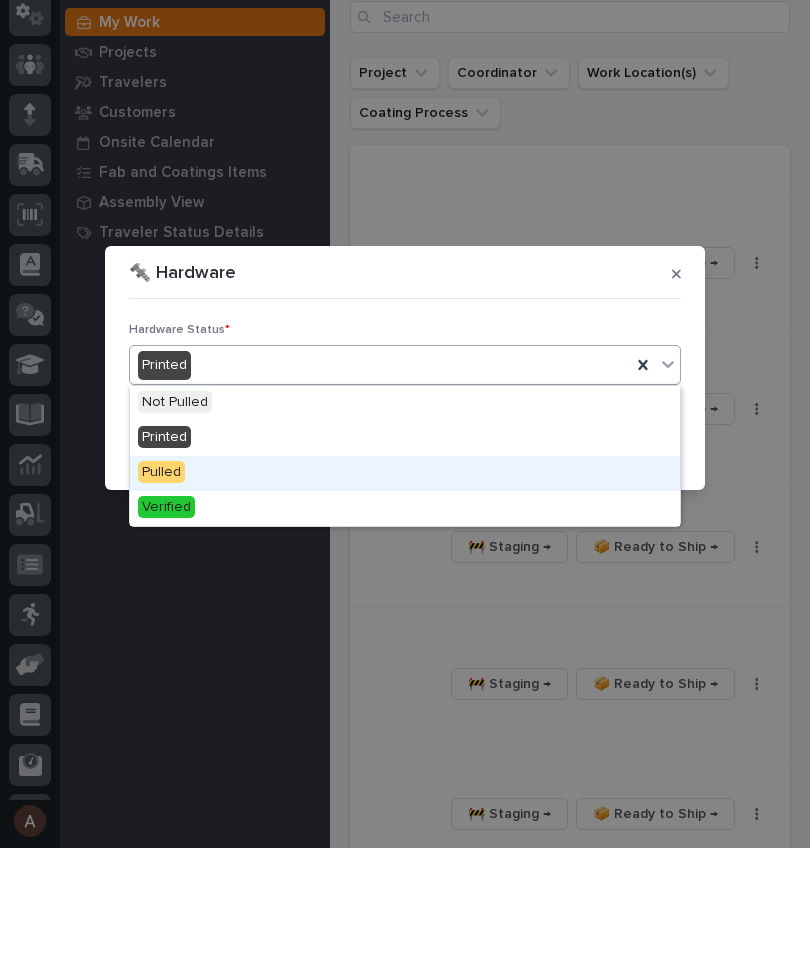 click on "Pulled" at bounding box center (405, 585) 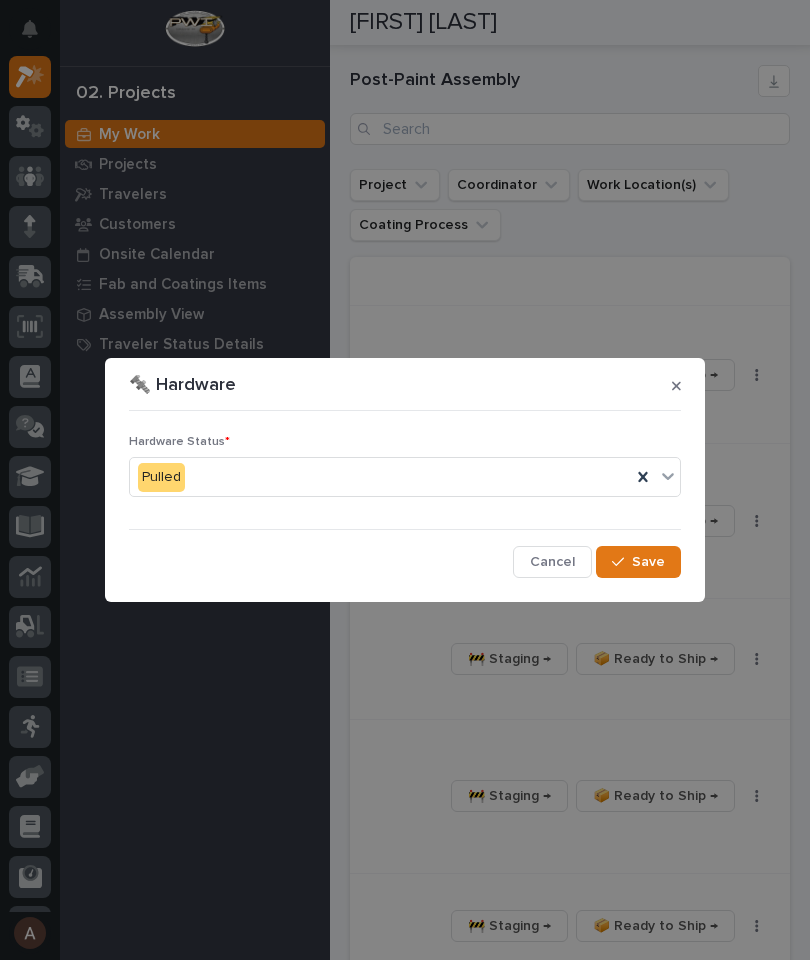 click on "Save" at bounding box center [648, 562] 